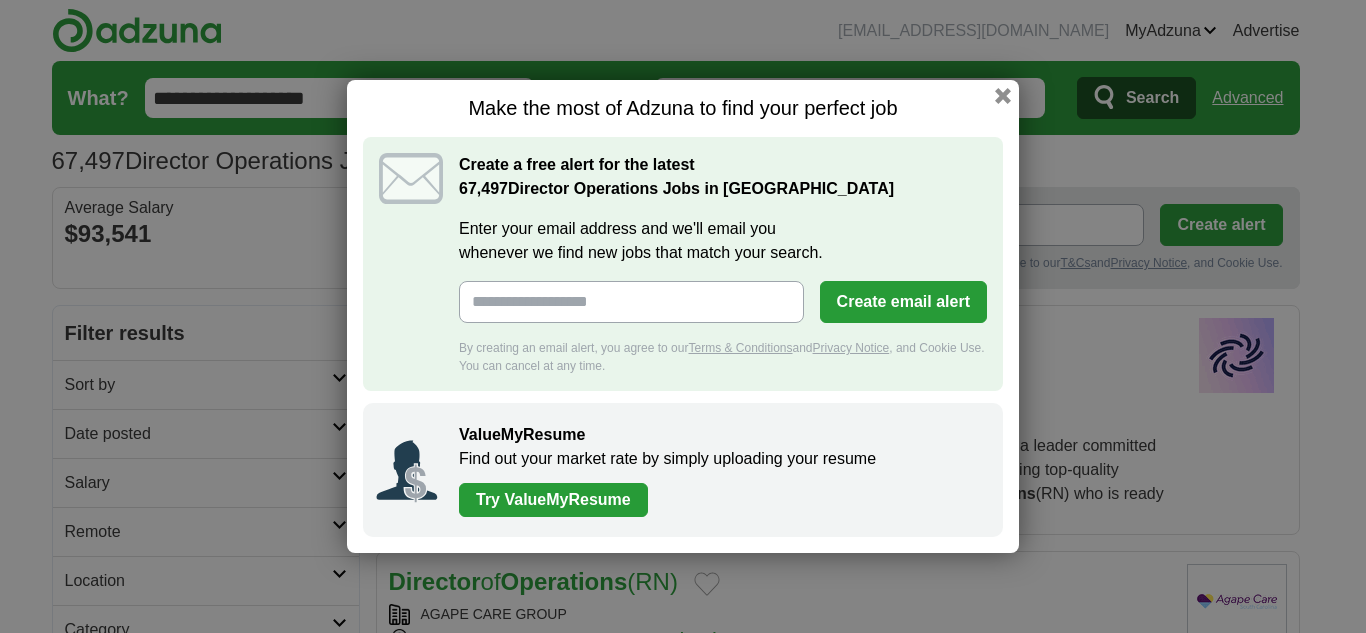 scroll, scrollTop: 0, scrollLeft: 0, axis: both 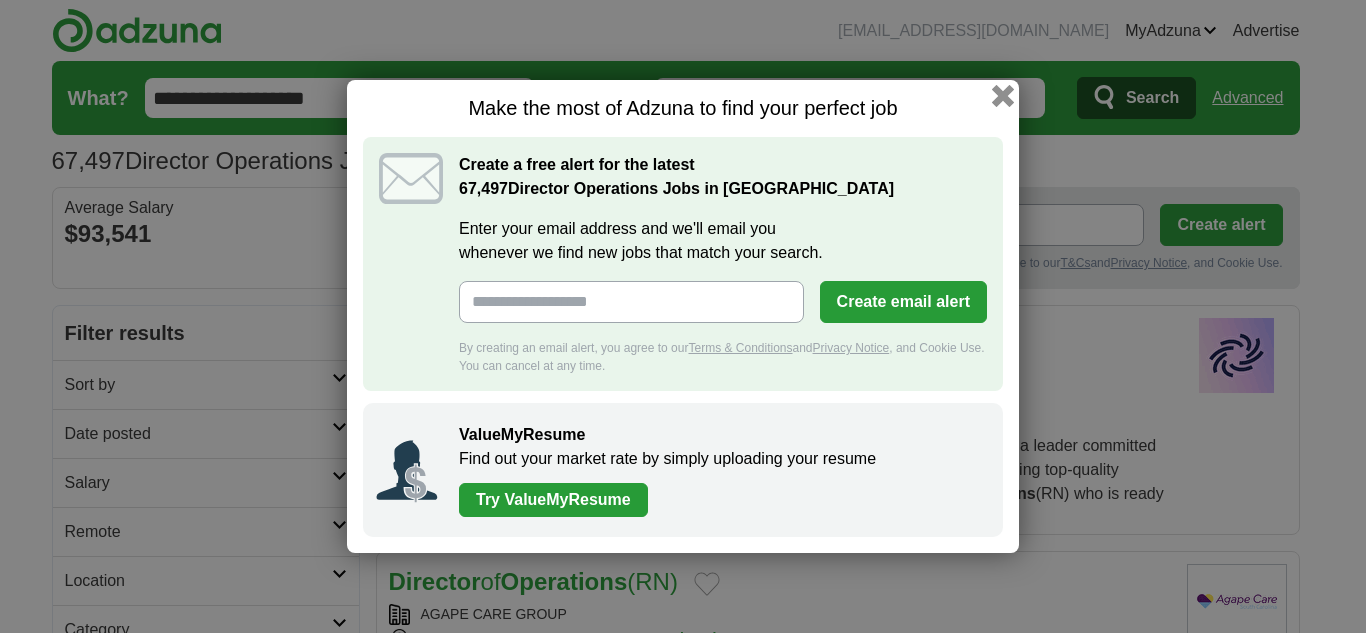 click at bounding box center (1003, 96) 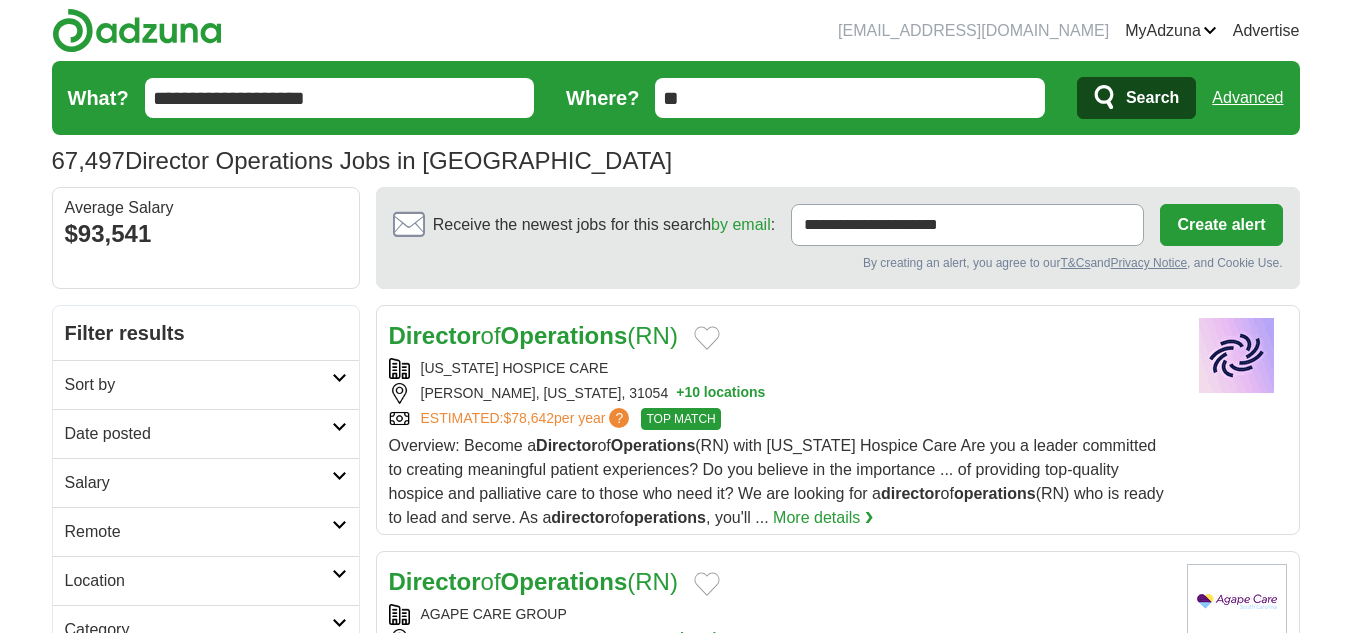 click on "**" at bounding box center [850, 98] 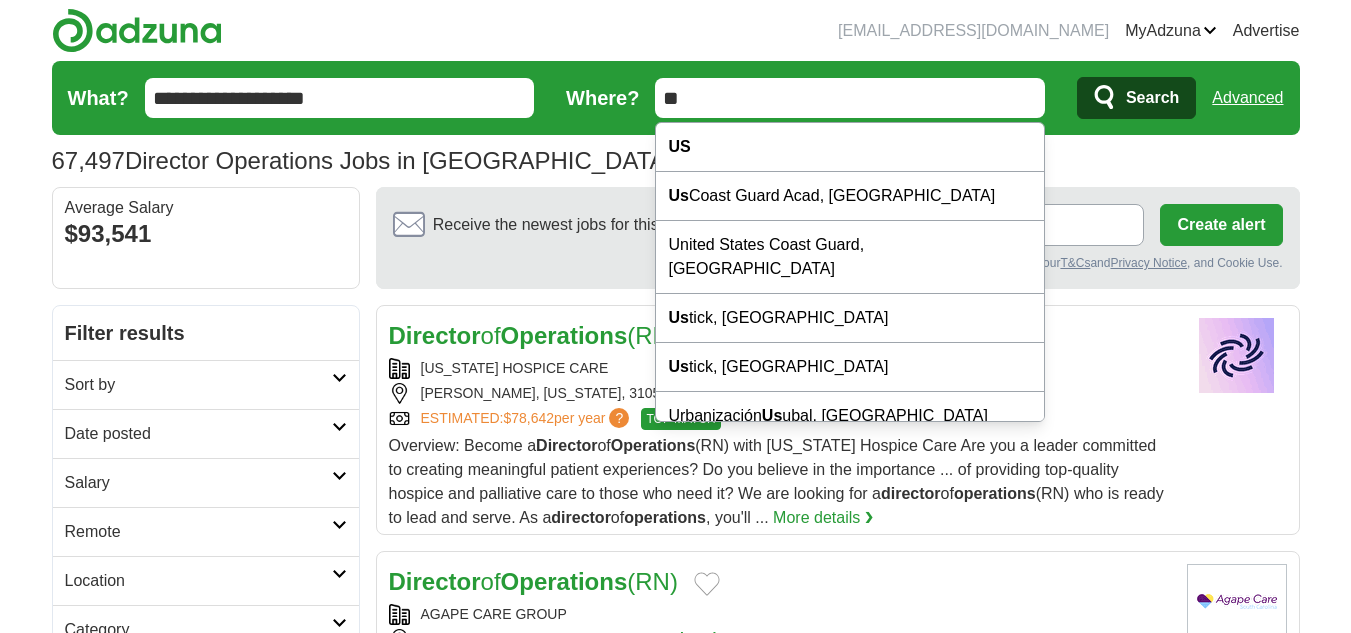 drag, startPoint x: 715, startPoint y: 97, endPoint x: 655, endPoint y: 103, distance: 60.299255 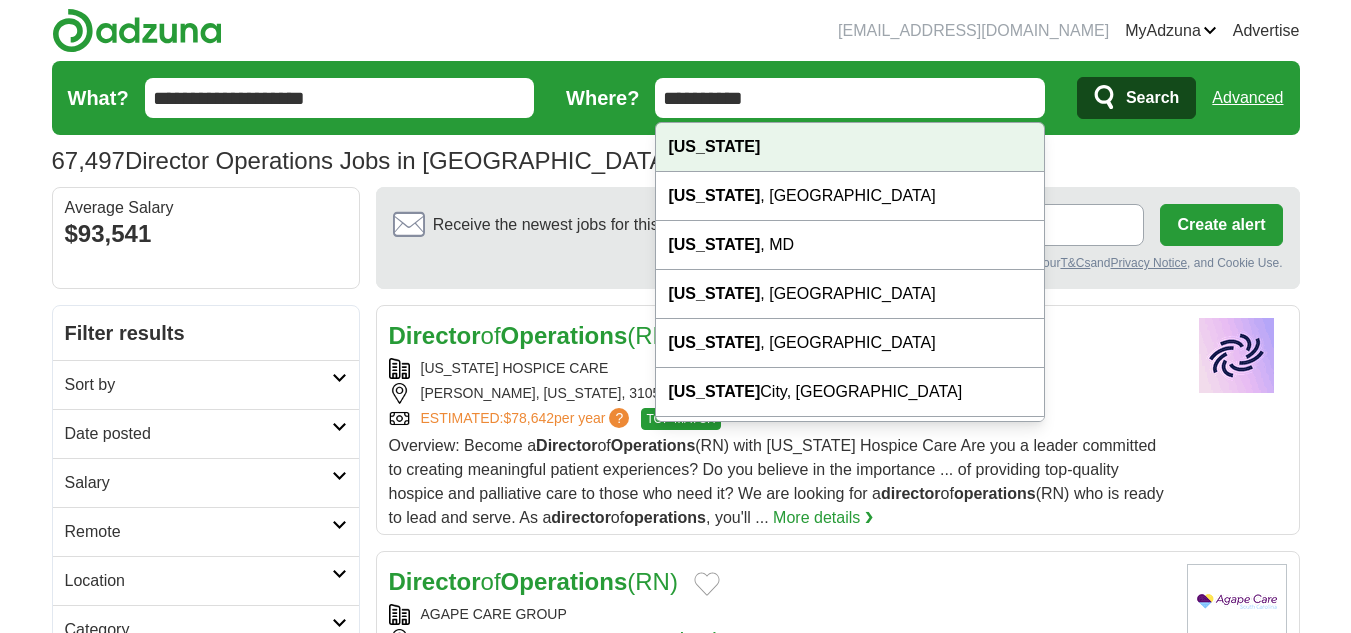 type on "**********" 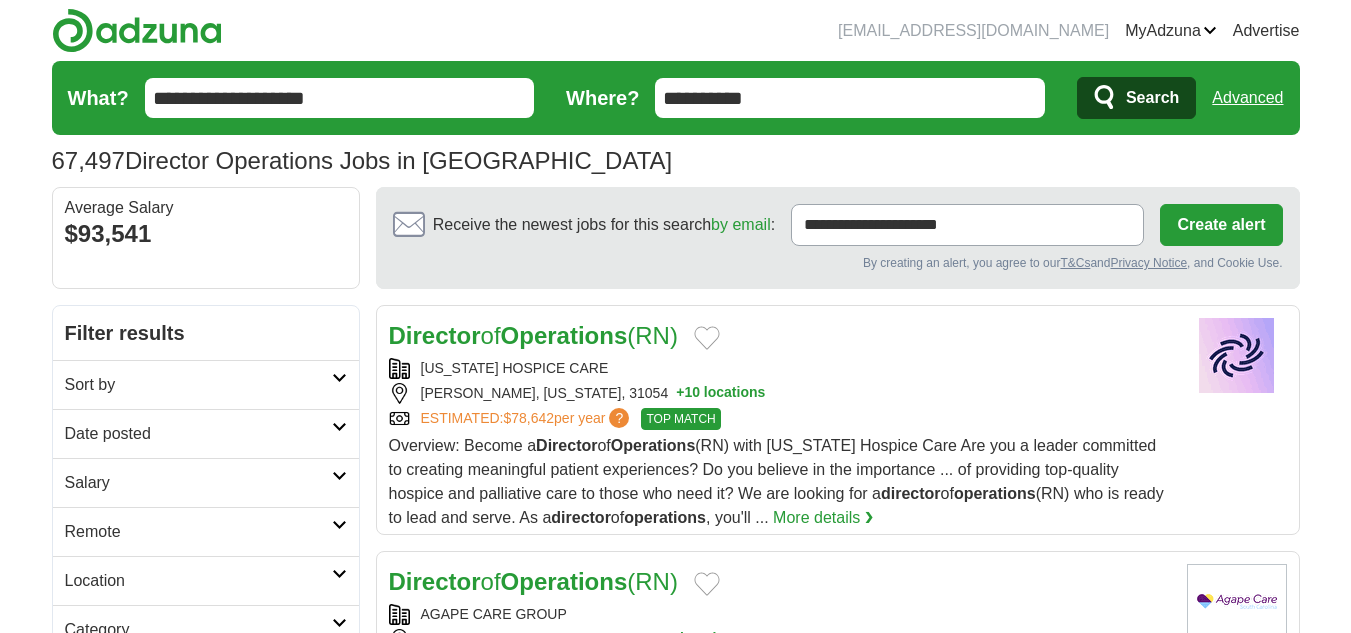 click 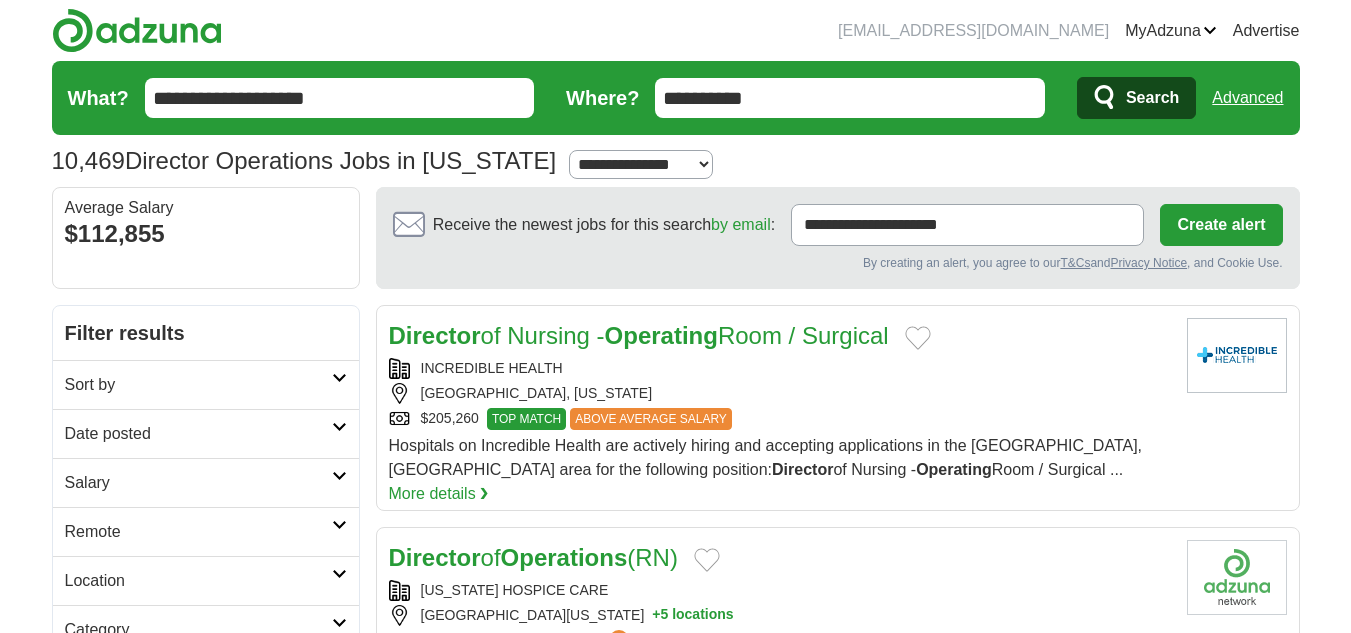 scroll, scrollTop: 0, scrollLeft: 0, axis: both 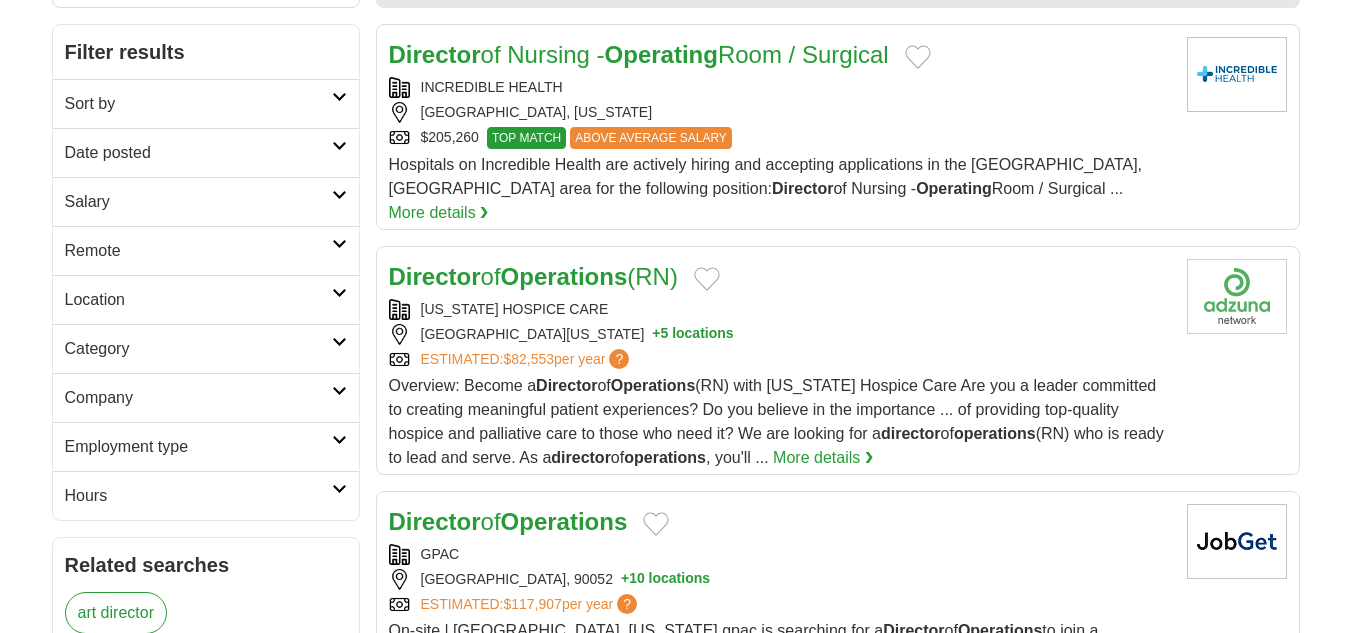 click on "Remote" at bounding box center [198, 251] 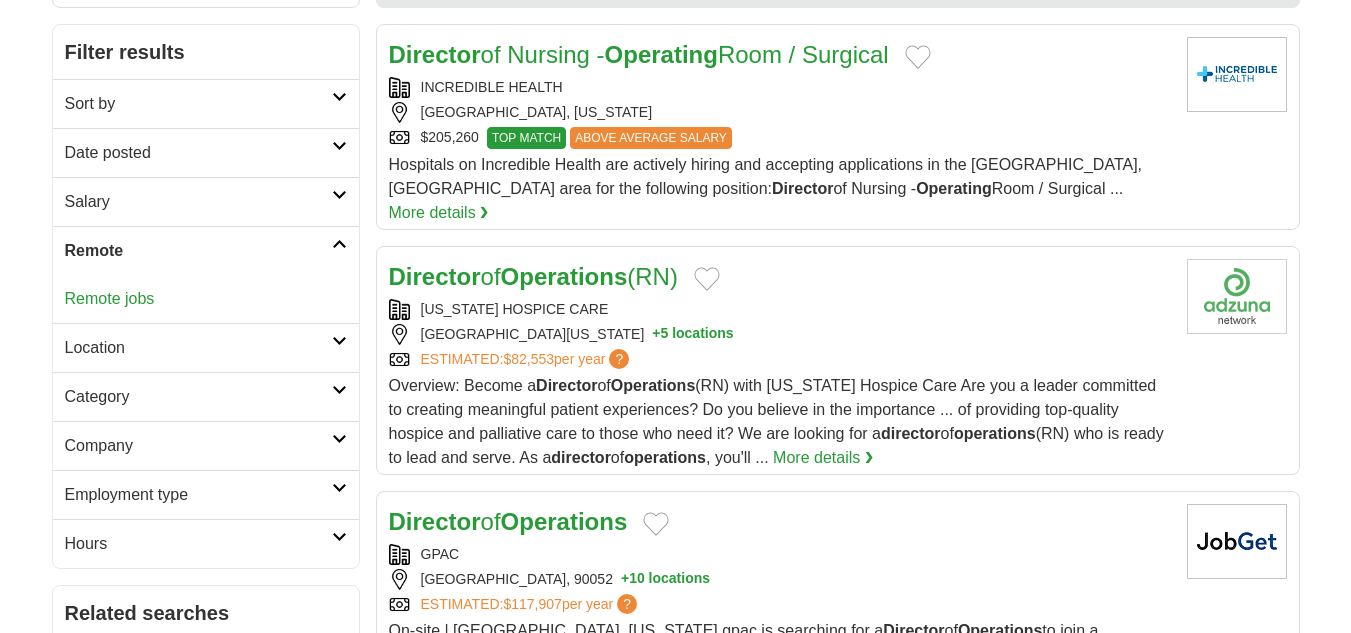 click on "Remote jobs" at bounding box center [206, 299] 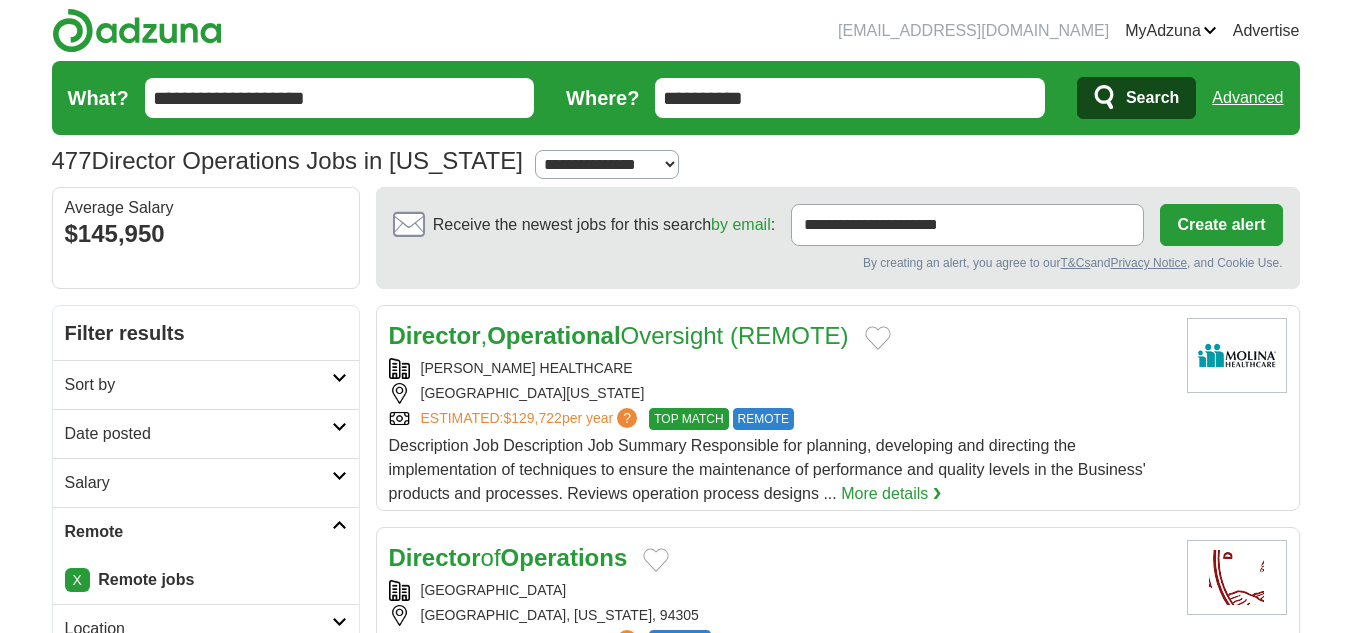 scroll, scrollTop: 0, scrollLeft: 0, axis: both 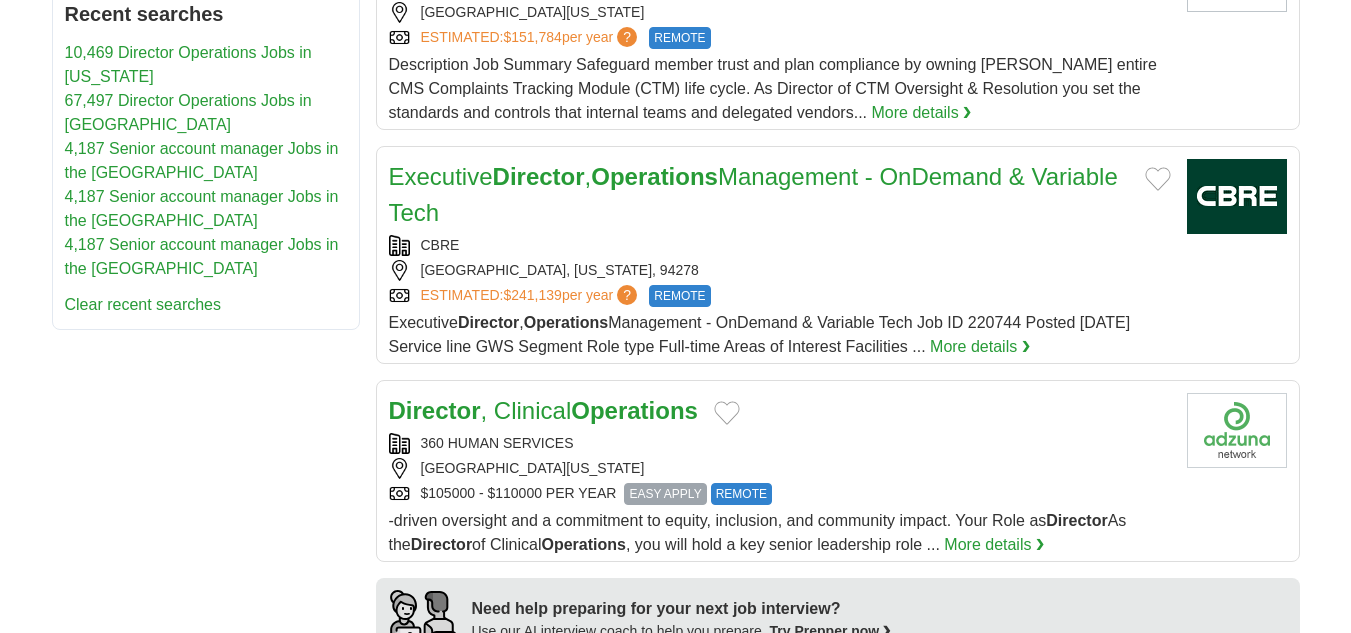 click on "More details ❯" at bounding box center (980, 347) 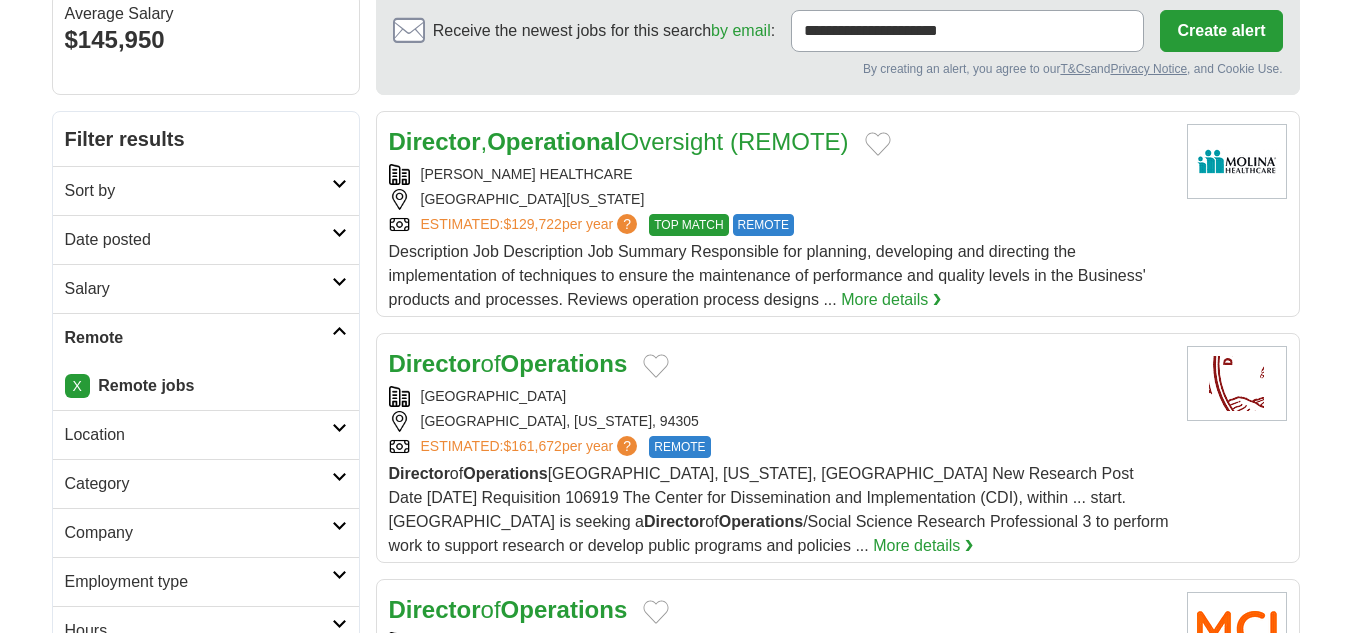 scroll, scrollTop: 0, scrollLeft: 0, axis: both 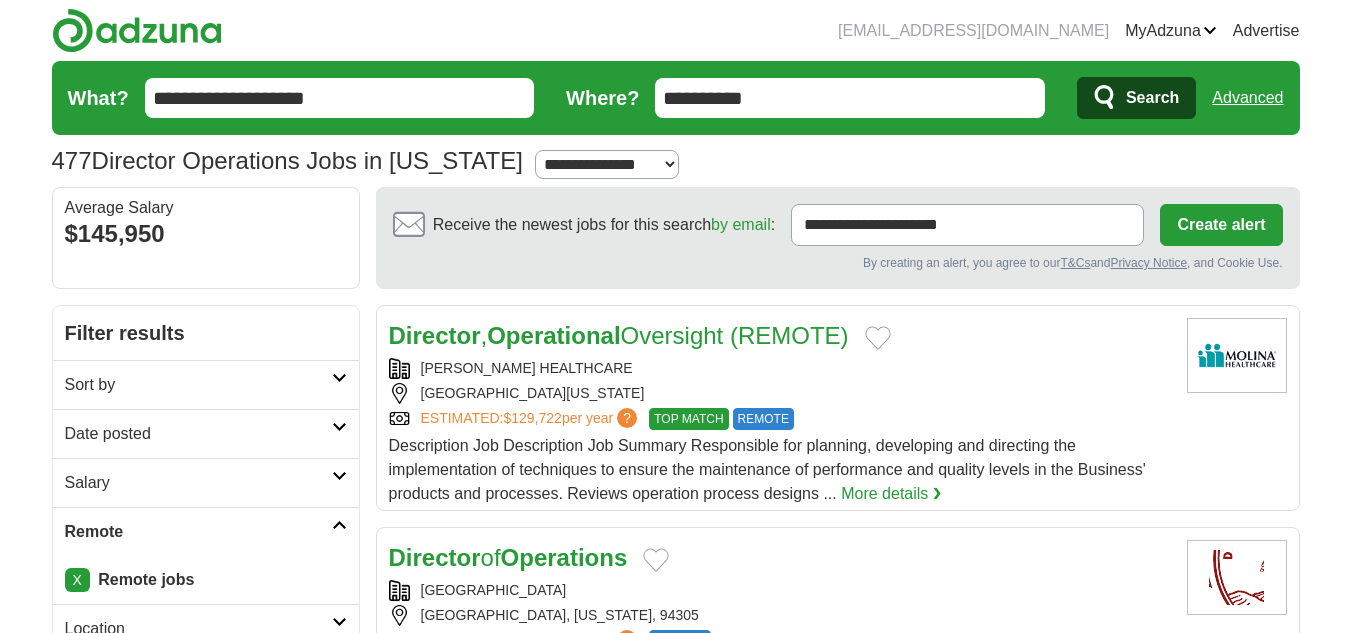 click on "**********" at bounding box center [340, 98] 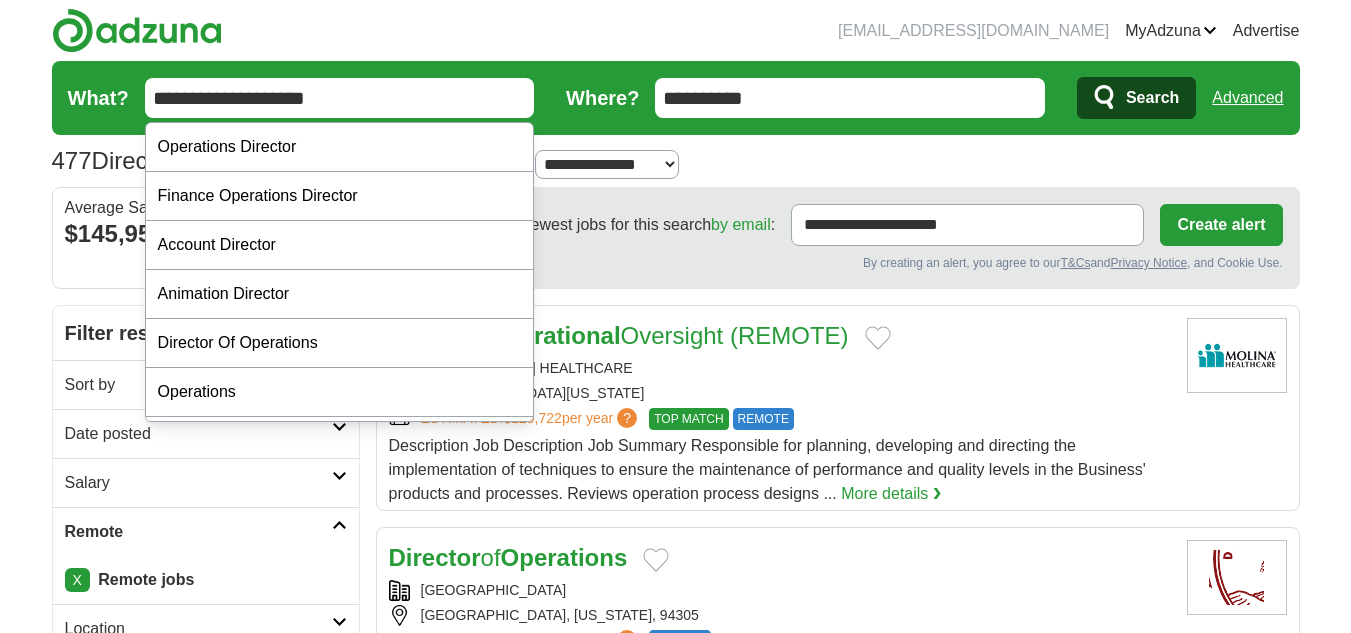 drag, startPoint x: 365, startPoint y: 95, endPoint x: 103, endPoint y: 115, distance: 262.76224 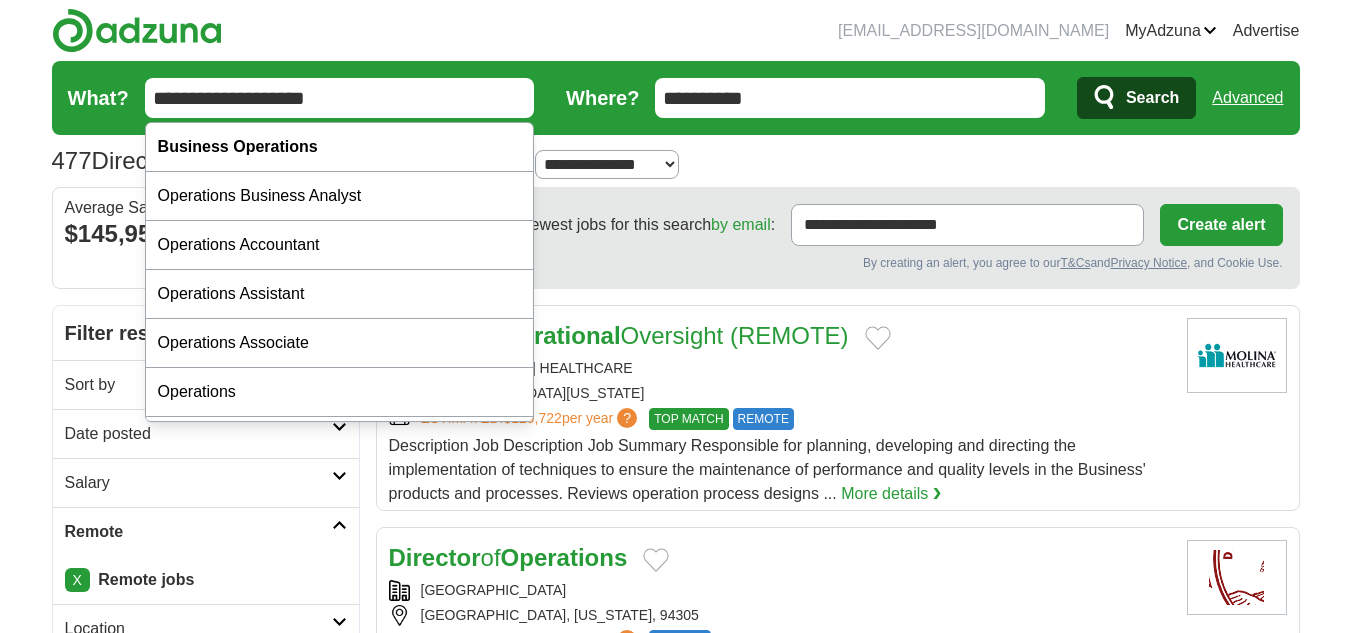 type on "**********" 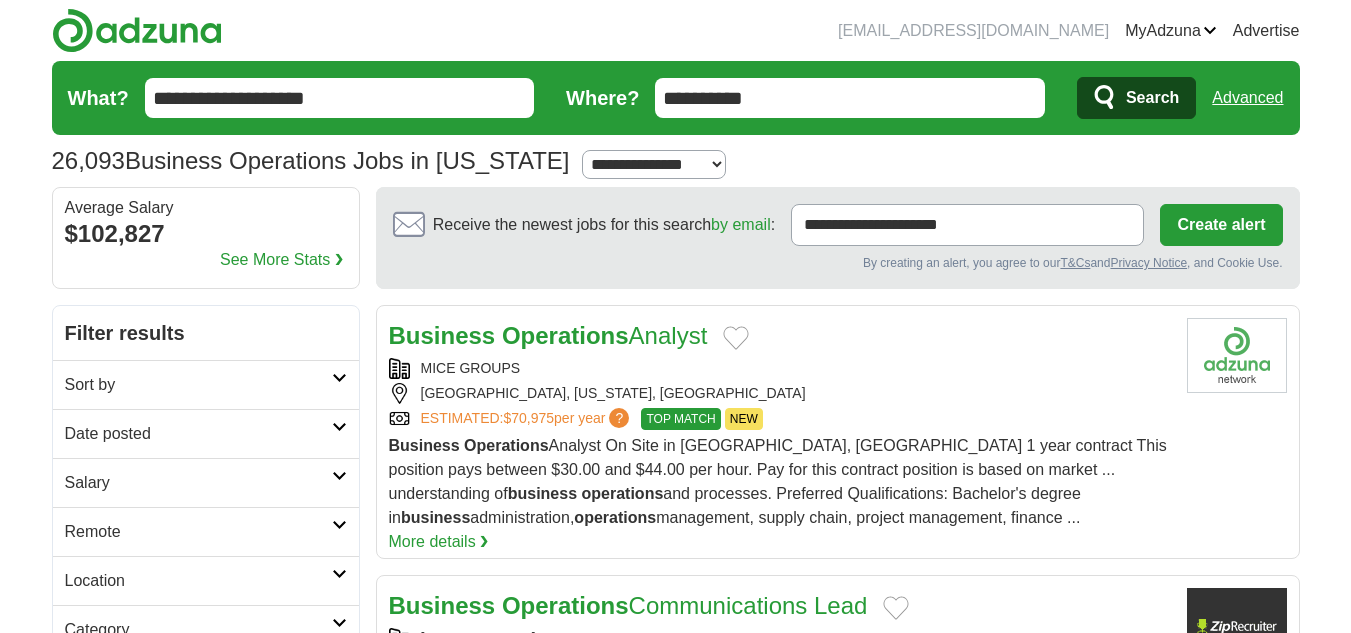 scroll, scrollTop: 0, scrollLeft: 0, axis: both 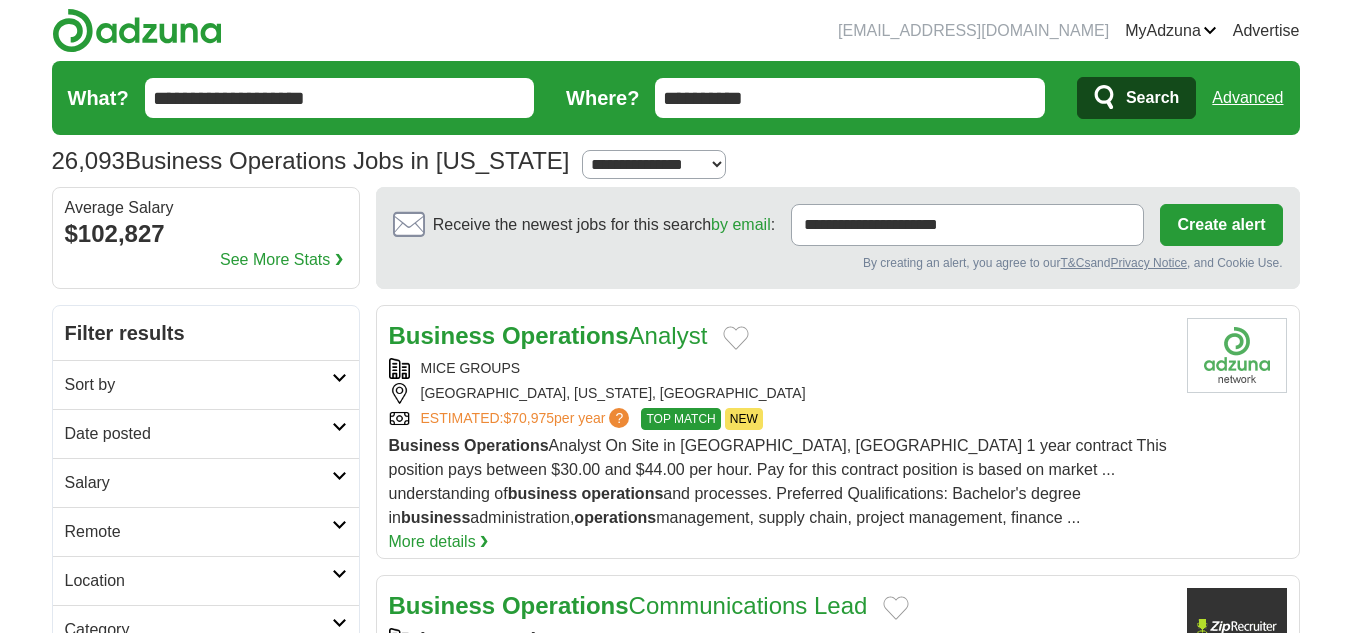 click on "Search" at bounding box center [1152, 98] 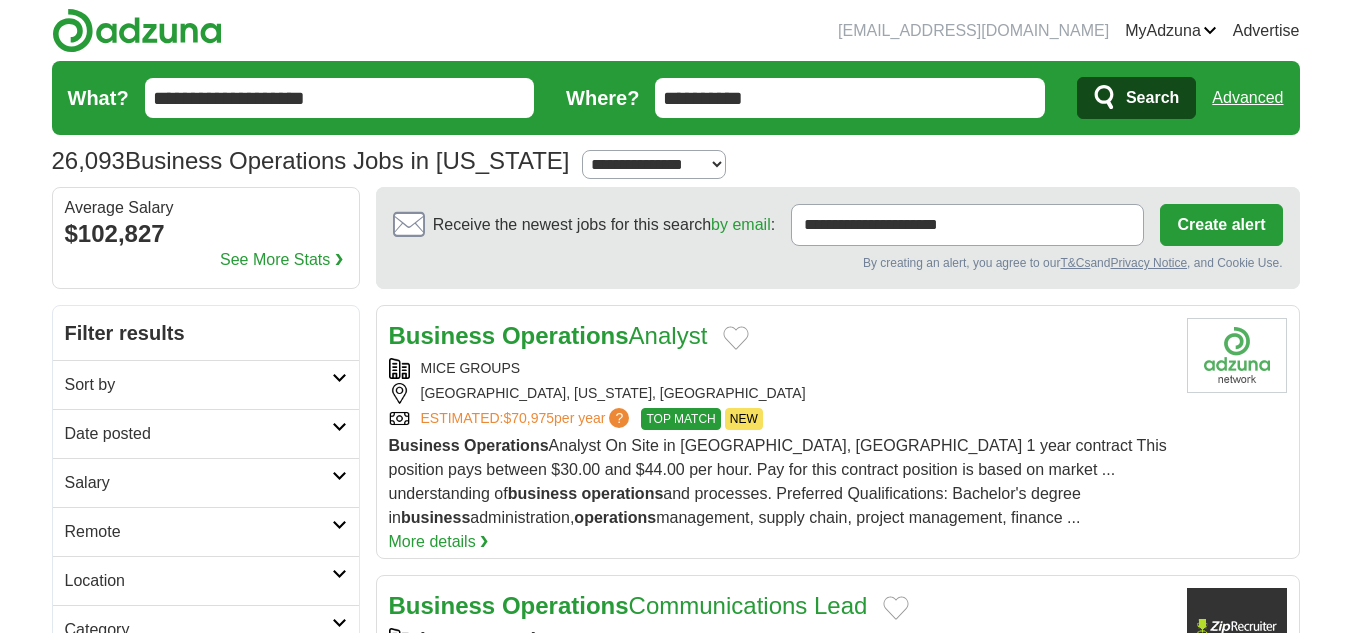 scroll, scrollTop: 0, scrollLeft: 0, axis: both 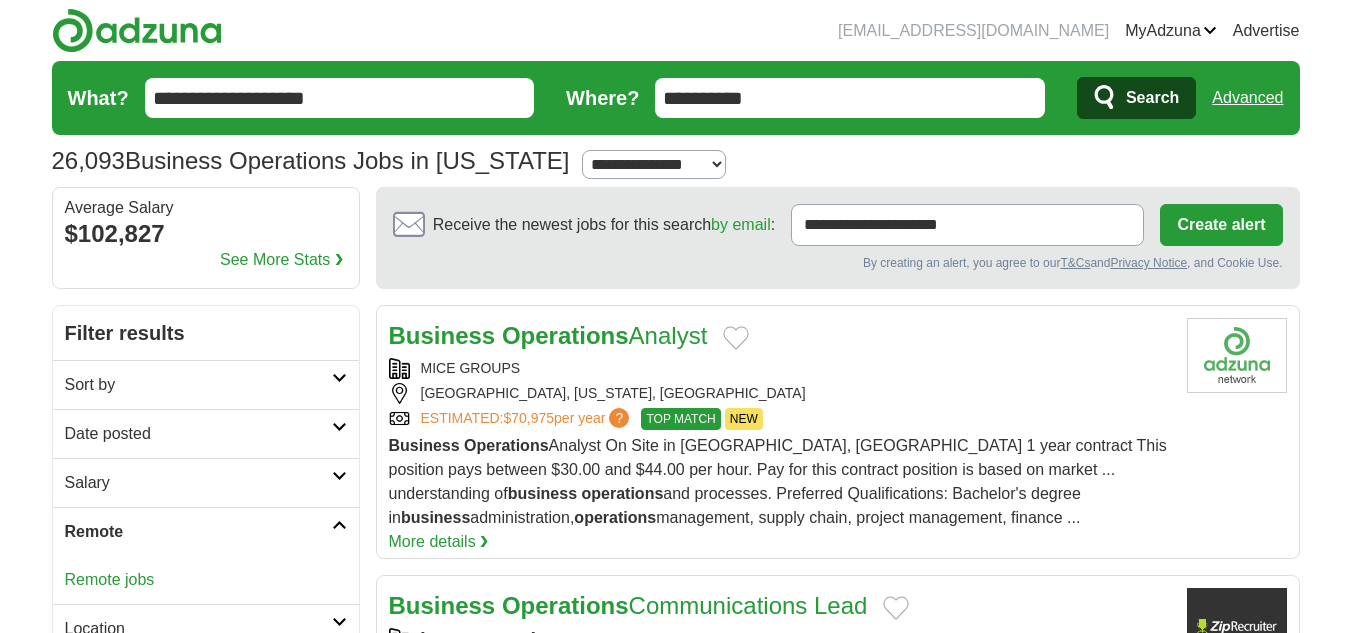 click on "Remote jobs" at bounding box center (110, 579) 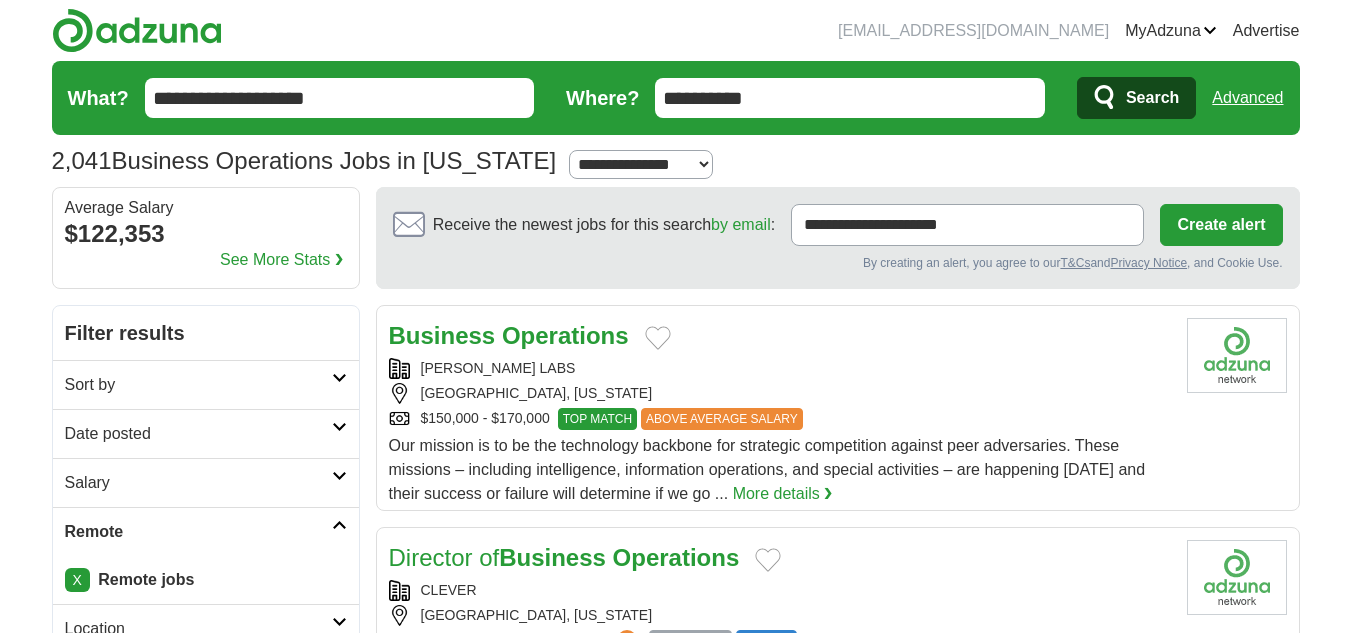 scroll, scrollTop: 0, scrollLeft: 0, axis: both 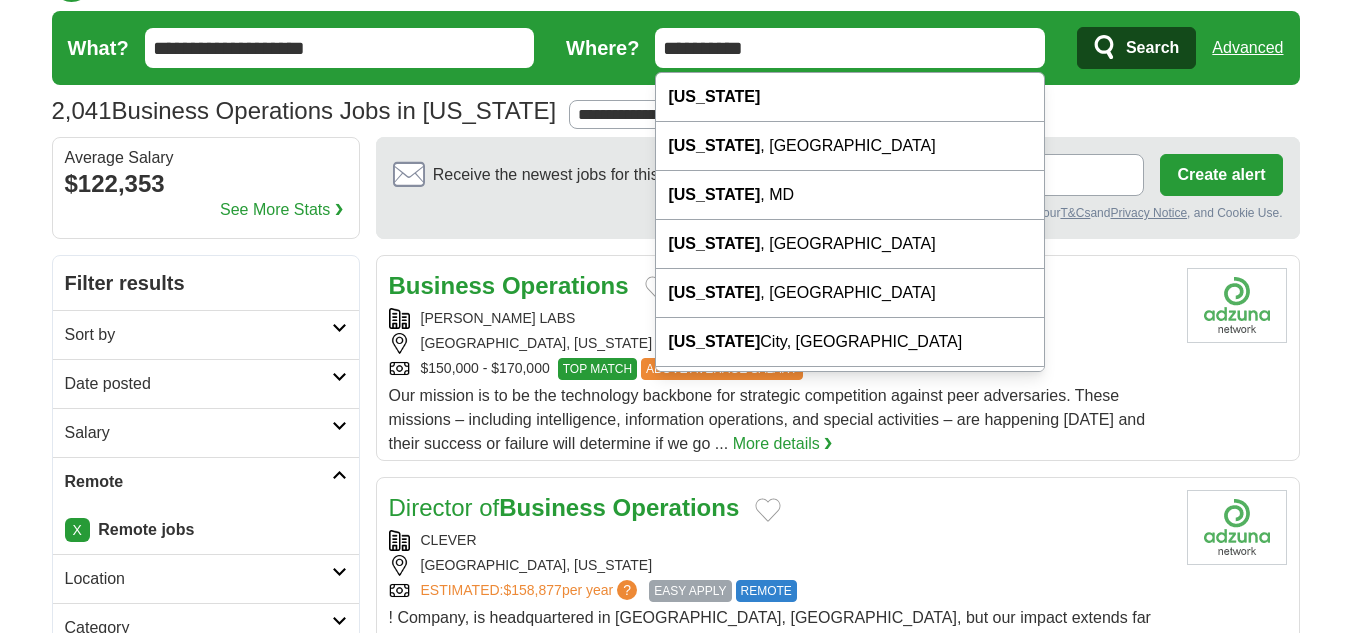drag, startPoint x: 771, startPoint y: 48, endPoint x: 651, endPoint y: 45, distance: 120.03749 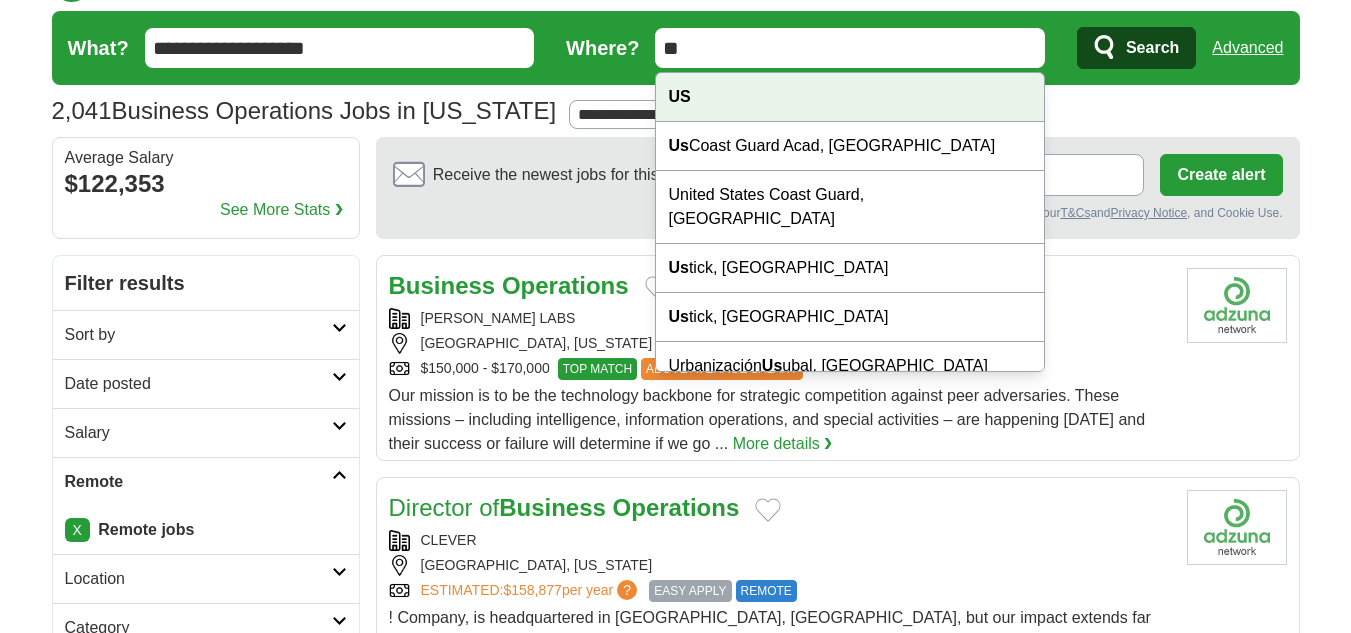 type on "**" 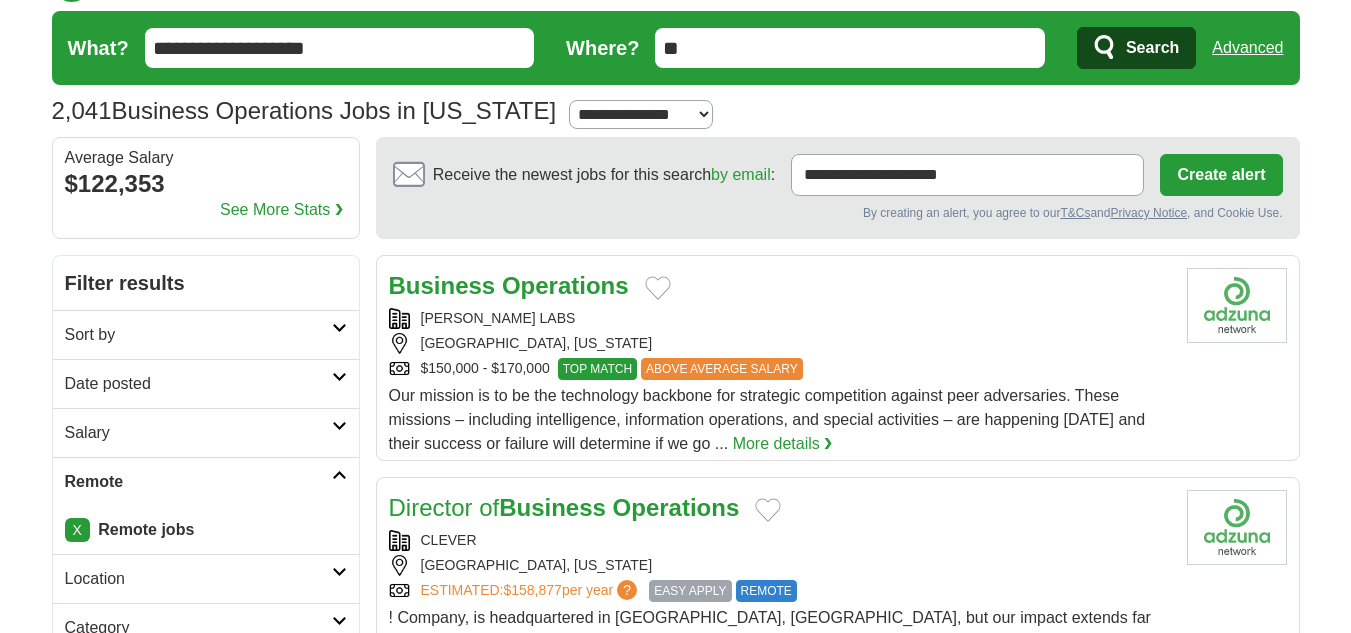 click on "Search" at bounding box center (1152, 48) 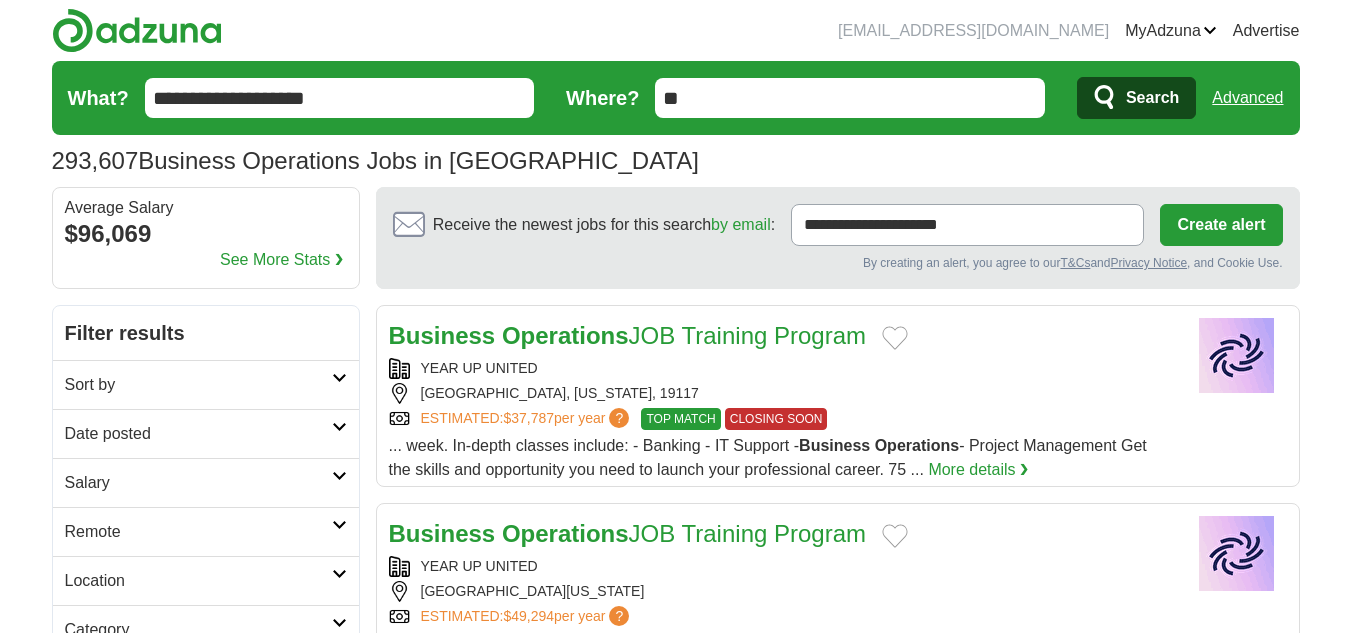 scroll, scrollTop: 0, scrollLeft: 0, axis: both 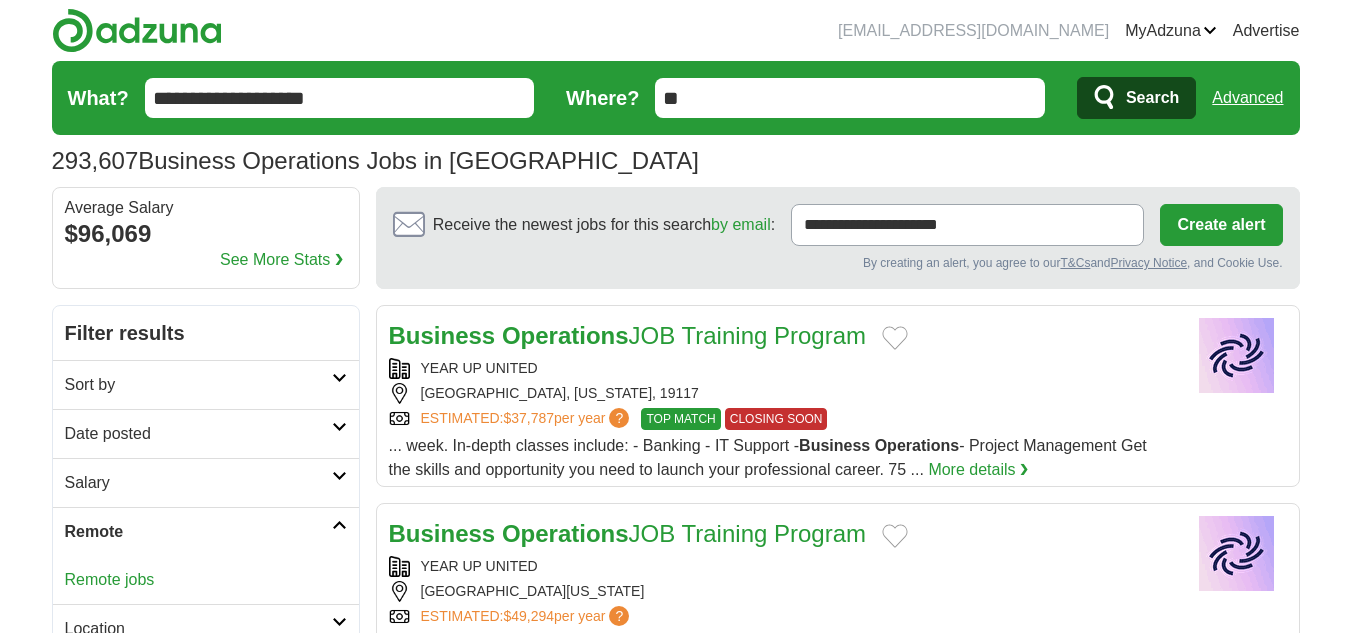 click on "Remote jobs" at bounding box center [110, 579] 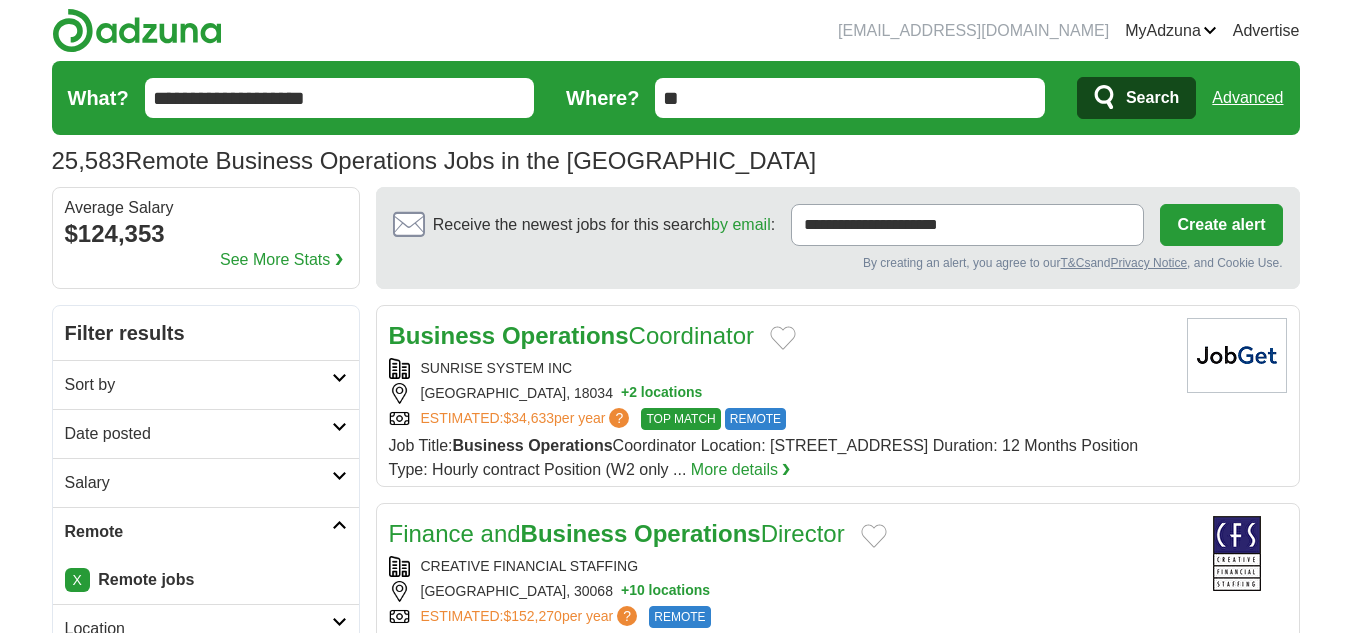 scroll, scrollTop: 75, scrollLeft: 0, axis: vertical 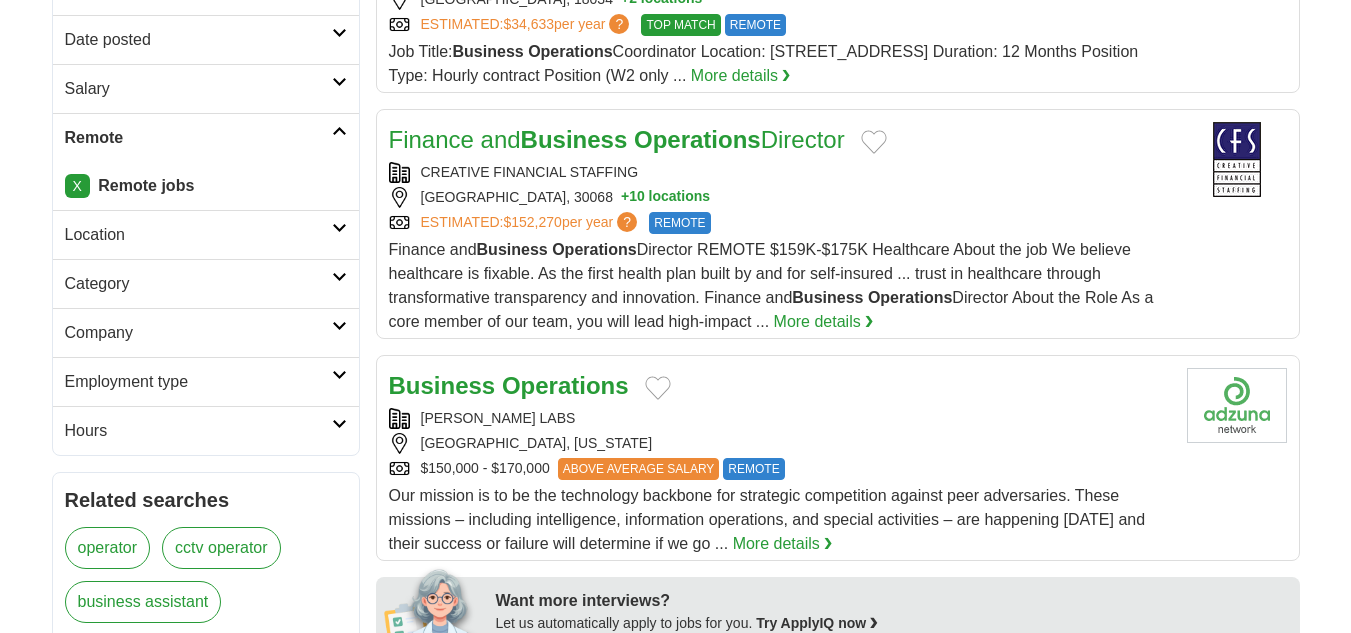 click on "michelleb177@gmail.com
MyAdzuna
Alerts
Favorites
Resumes
ApplyIQ
Preferences
Posted jobs
Logout
Advertise
25,583
Remote Business Operations Jobs in the US
Salary
Salary
Select a salary range
Salary from
from $10,000" at bounding box center [675, 1336] 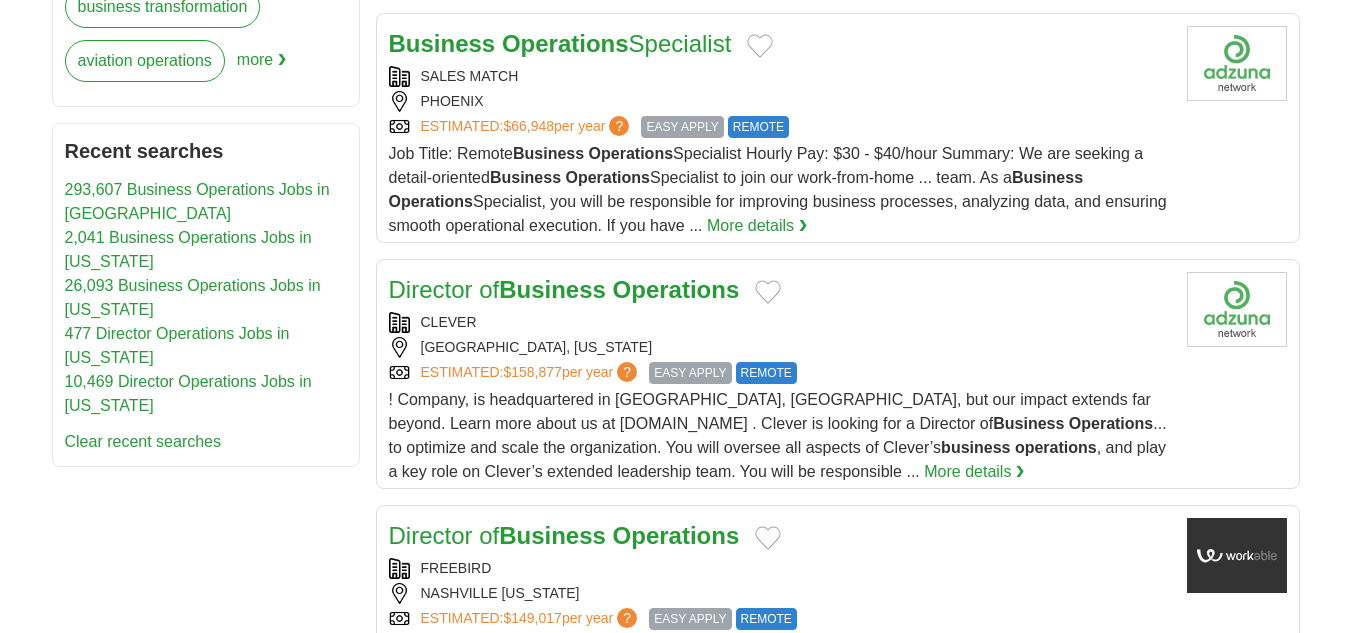 scroll, scrollTop: 1049, scrollLeft: 0, axis: vertical 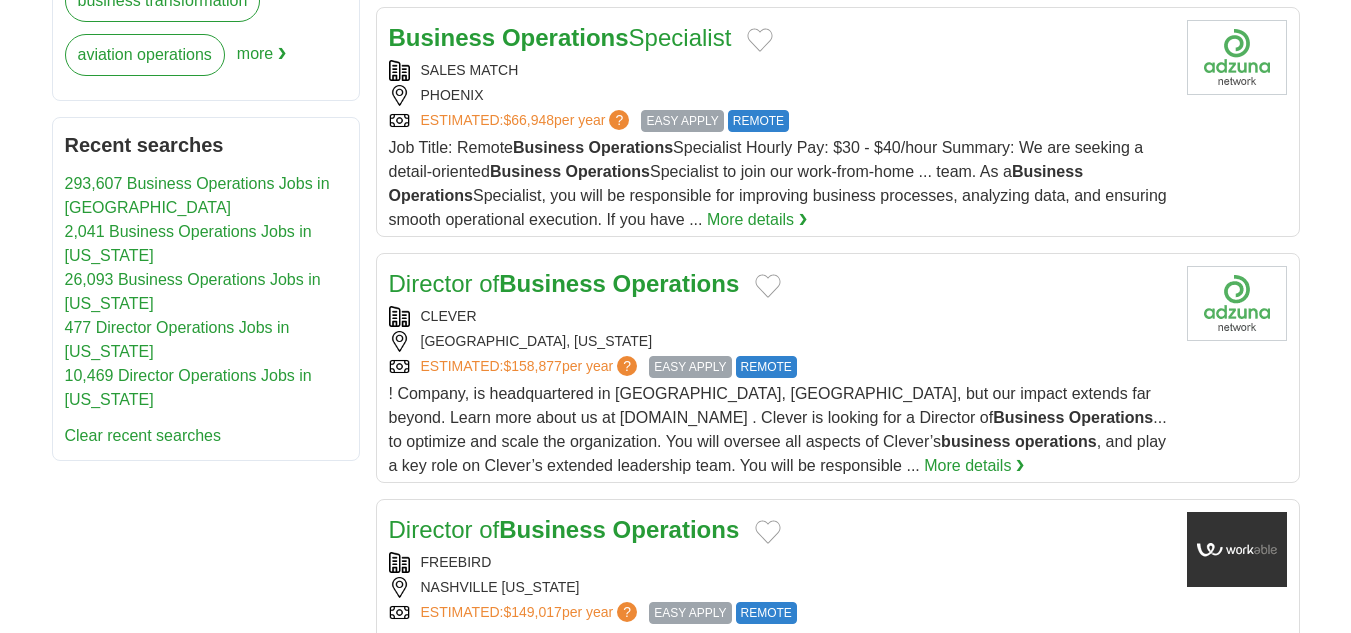 click on "Operations" at bounding box center [676, 283] 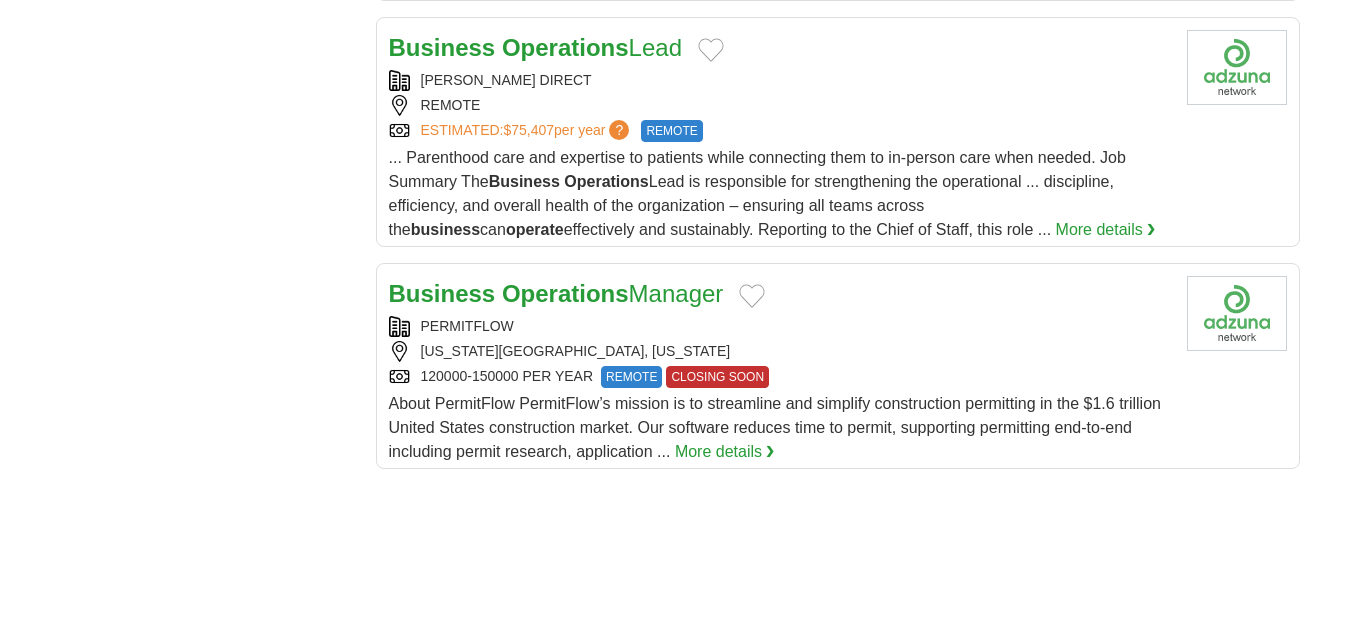 scroll, scrollTop: 2391, scrollLeft: 0, axis: vertical 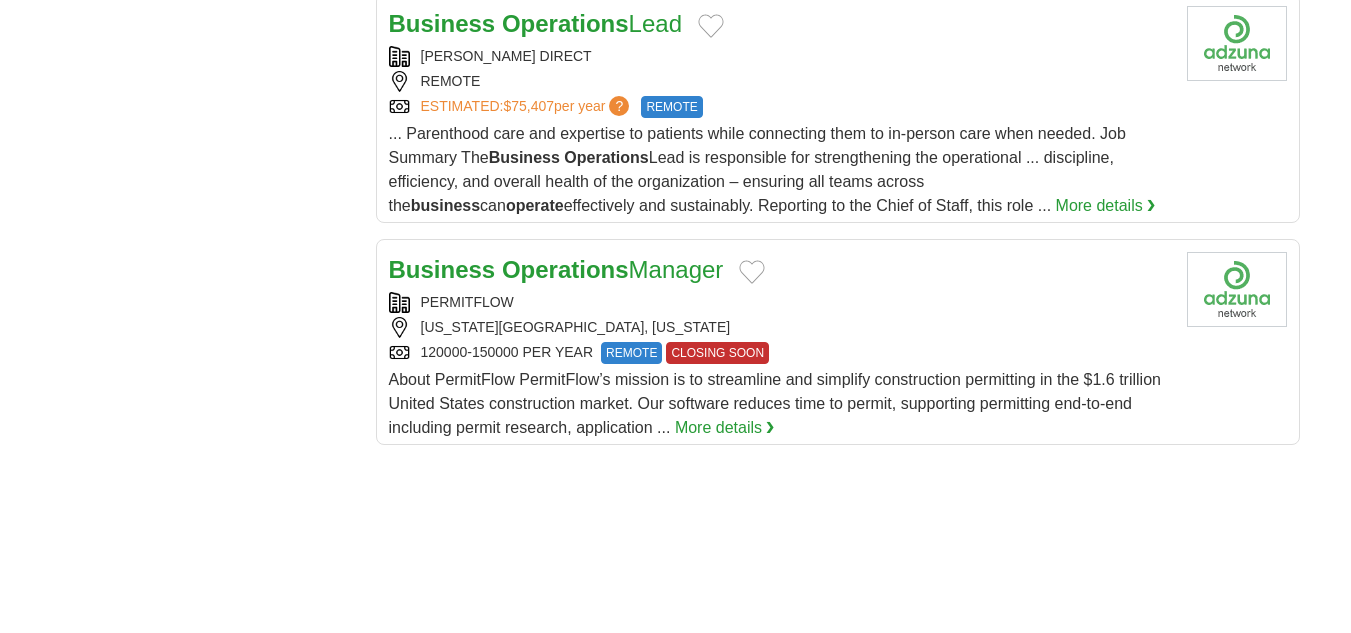 click on "NEW YORK CITY, NEW YORK" at bounding box center (780, 327) 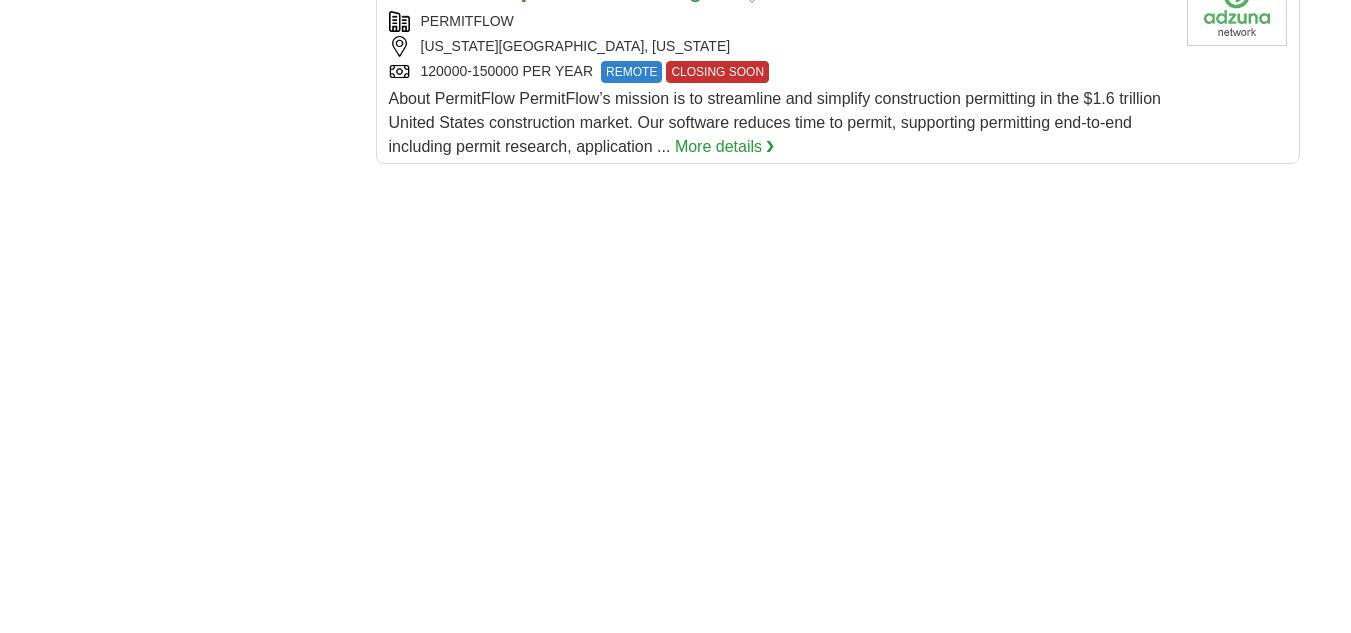 scroll, scrollTop: 2696, scrollLeft: 0, axis: vertical 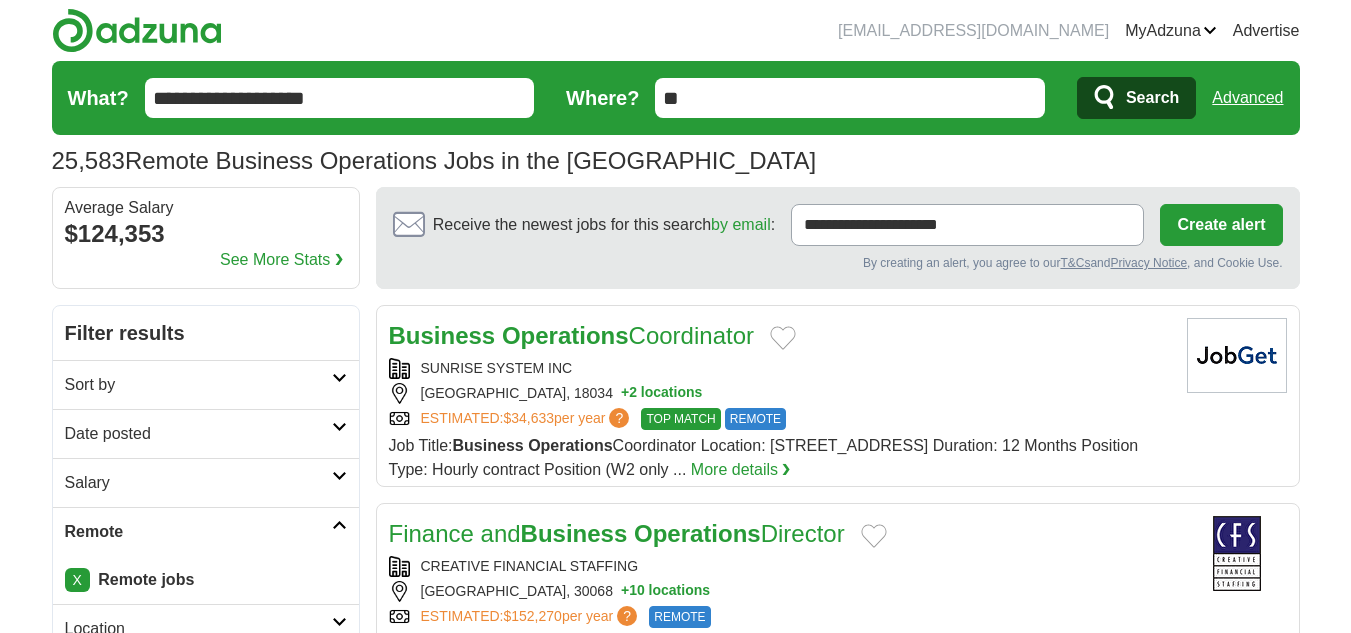click on "Search" at bounding box center (1152, 98) 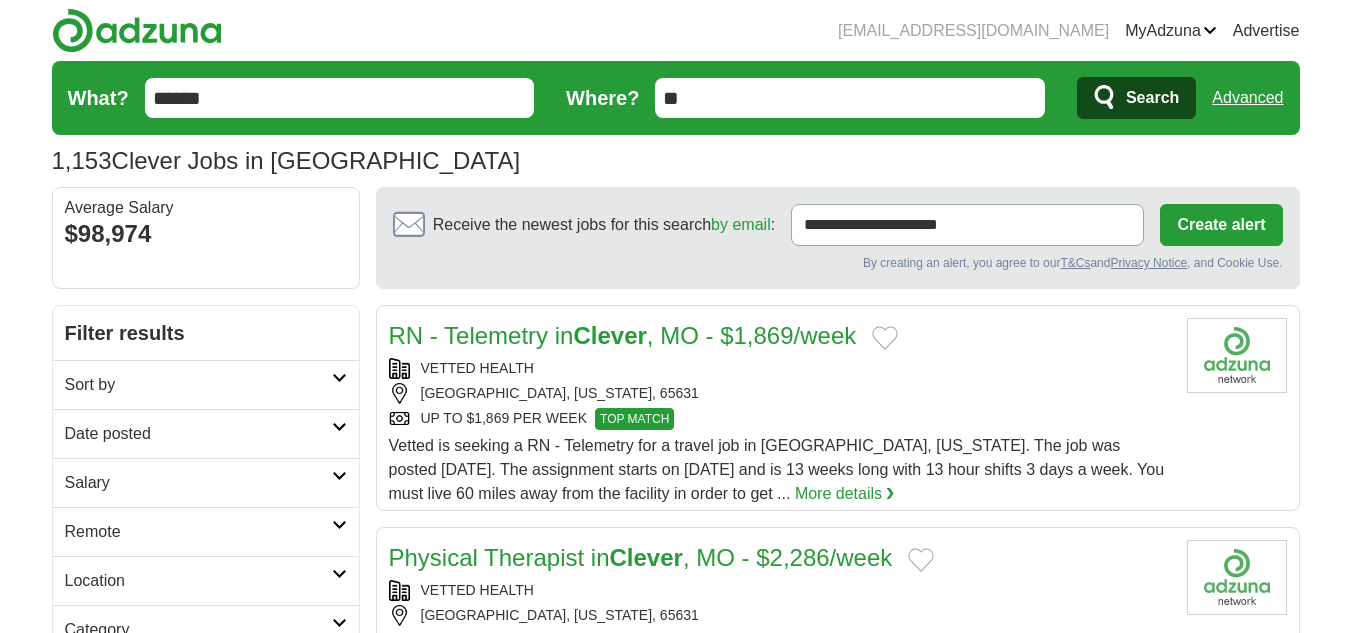 scroll, scrollTop: 0, scrollLeft: 0, axis: both 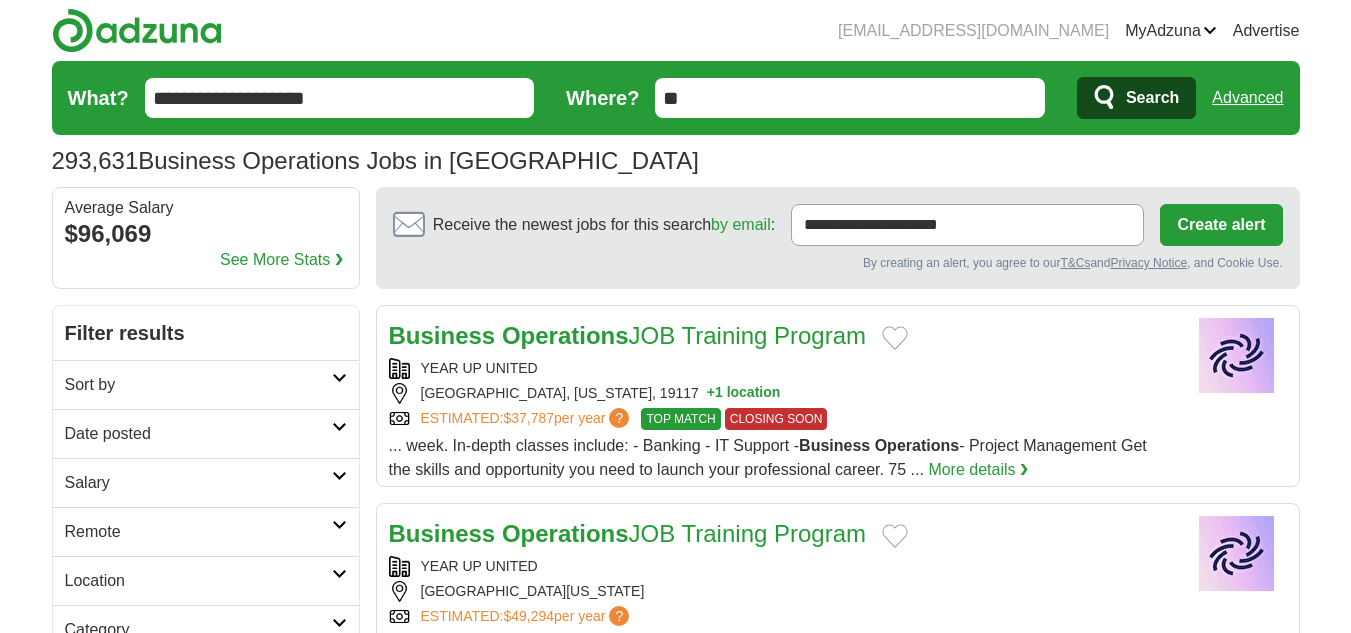 click on "**********" at bounding box center [340, 98] 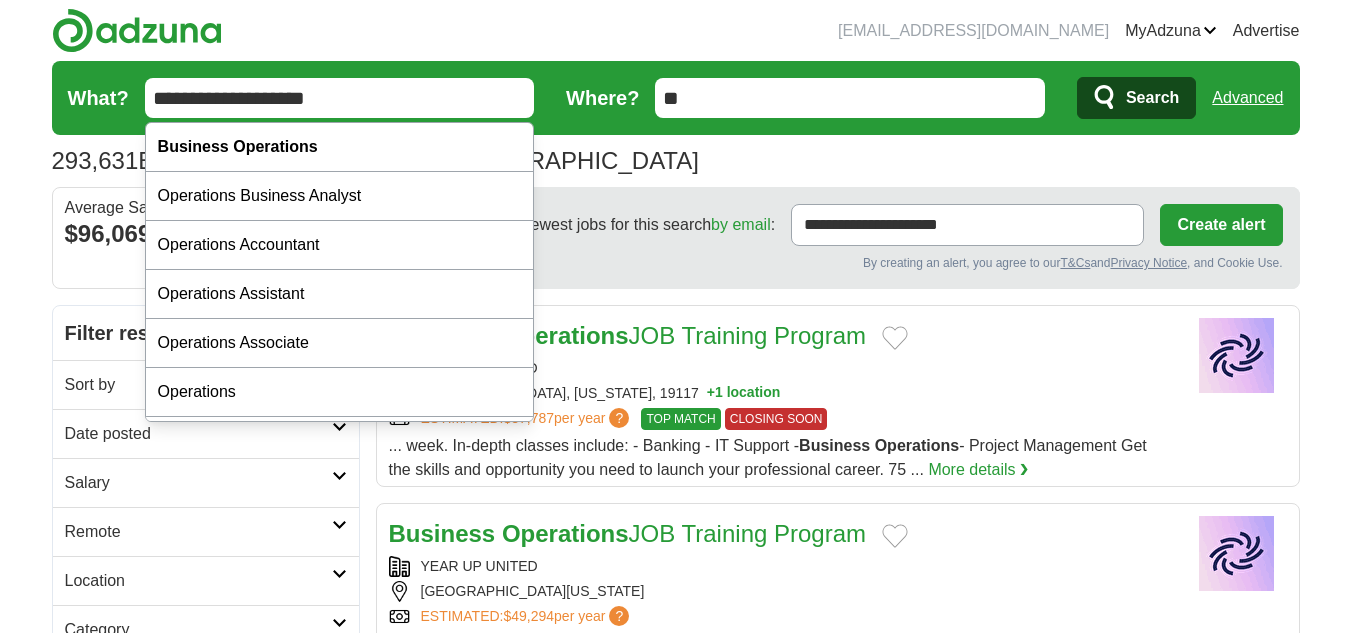 drag, startPoint x: 360, startPoint y: 93, endPoint x: 97, endPoint y: 109, distance: 263.48624 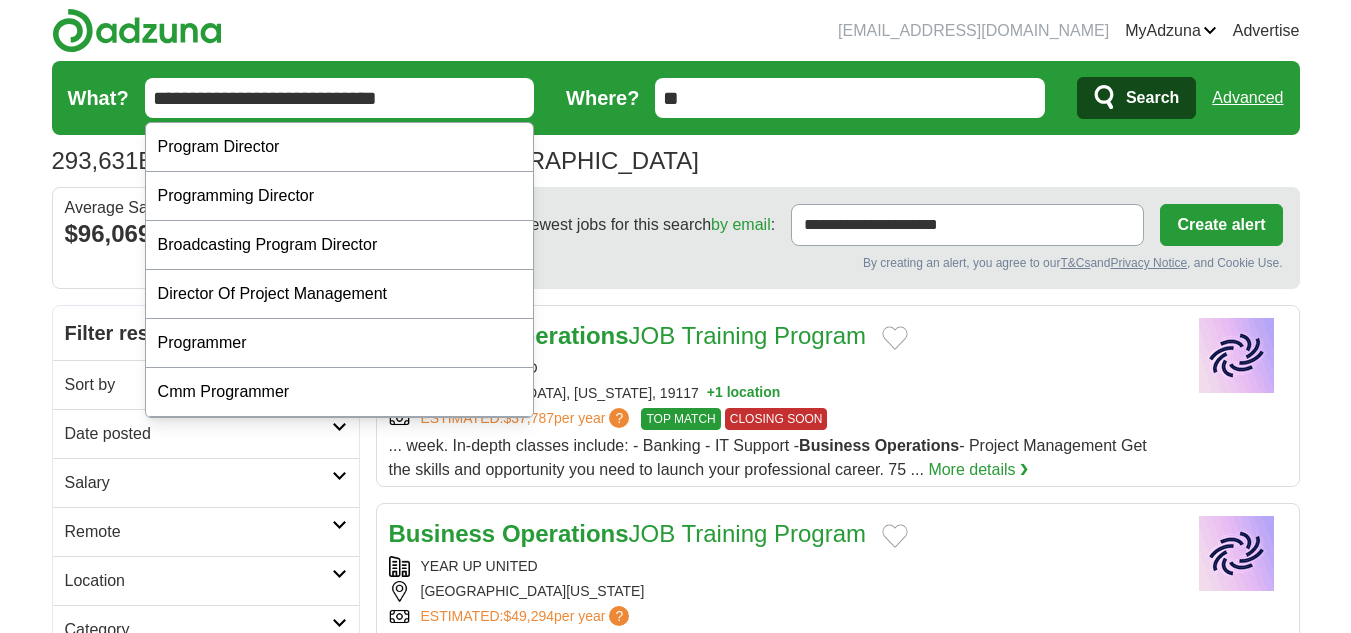type on "**********" 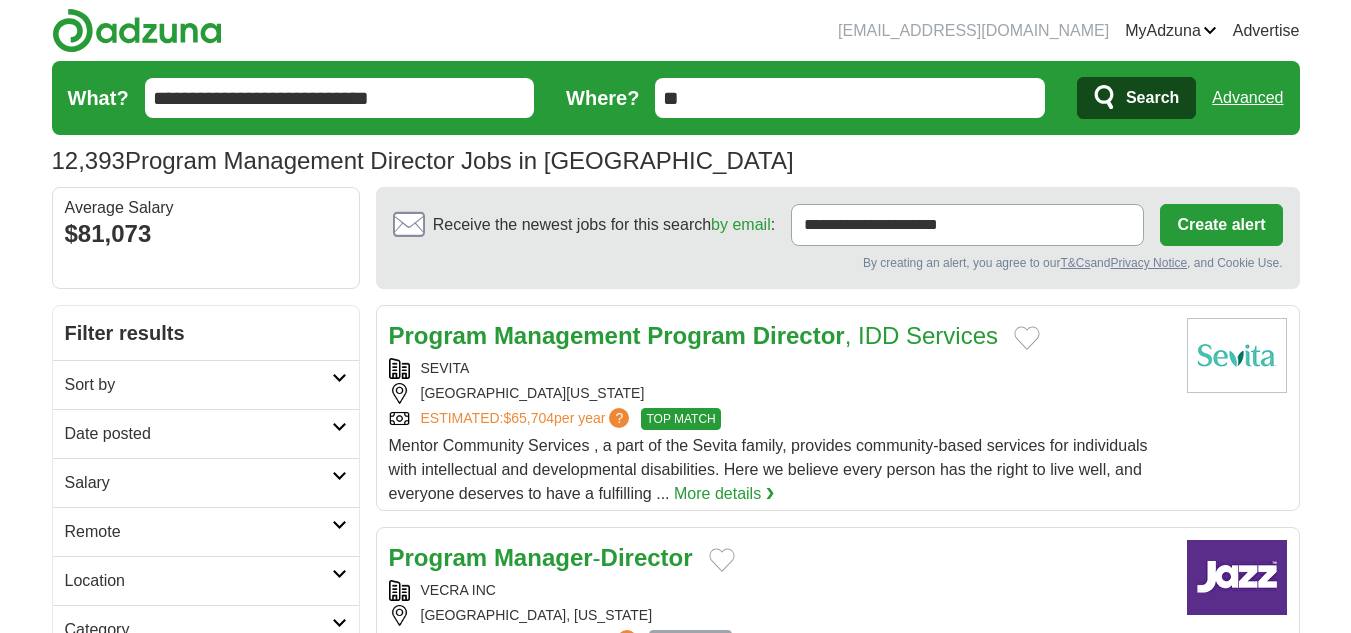 scroll, scrollTop: 0, scrollLeft: 0, axis: both 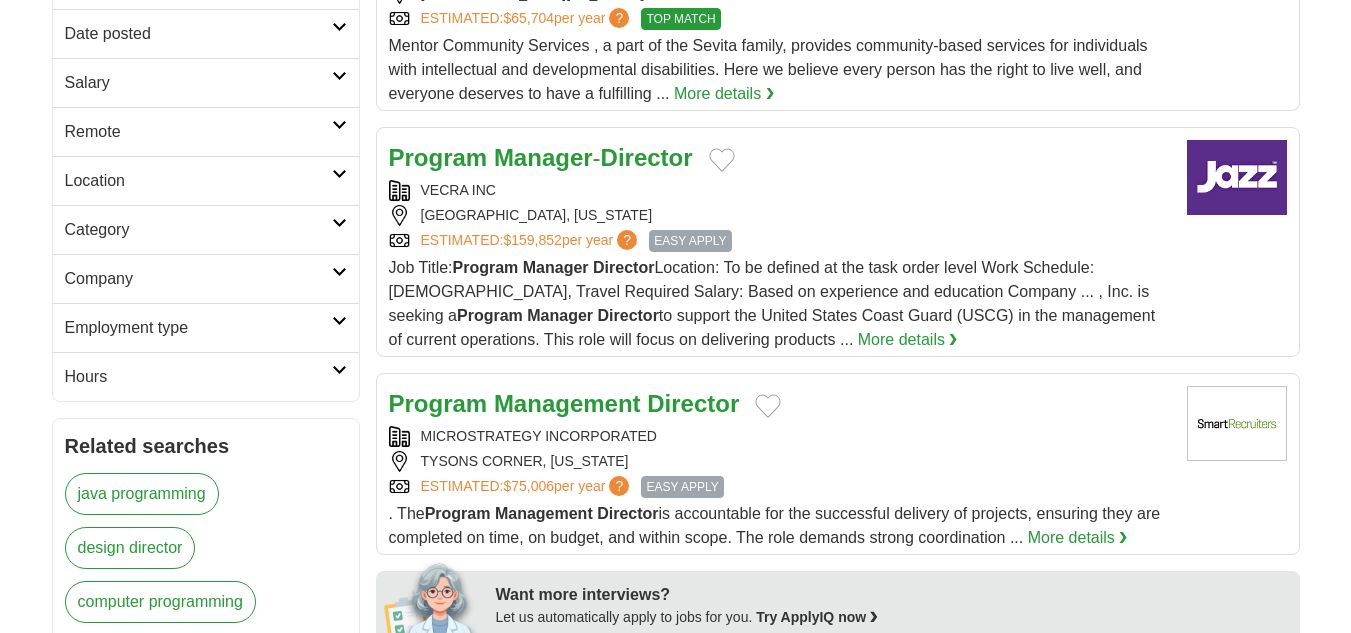 click on "Job Title:  Program   Manager   Director  Location: To be defined at the task order level Work Schedule: Full-Time, Travel Required Salary: Based on experience and education Company ... , Inc. is seeking a  Program   Manager   Director  to support the United States Coast Guard (USCG) in the management of current operations. This role will focus on delivering products ..." at bounding box center (772, 303) 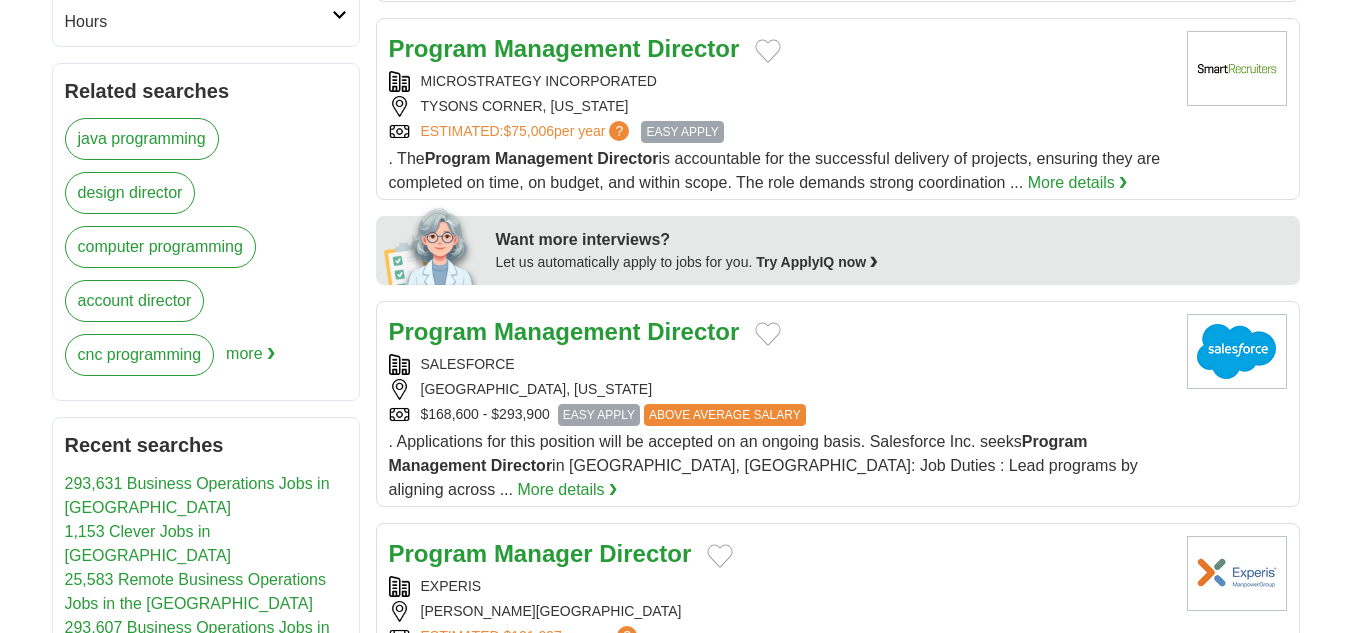 scroll, scrollTop: 766, scrollLeft: 0, axis: vertical 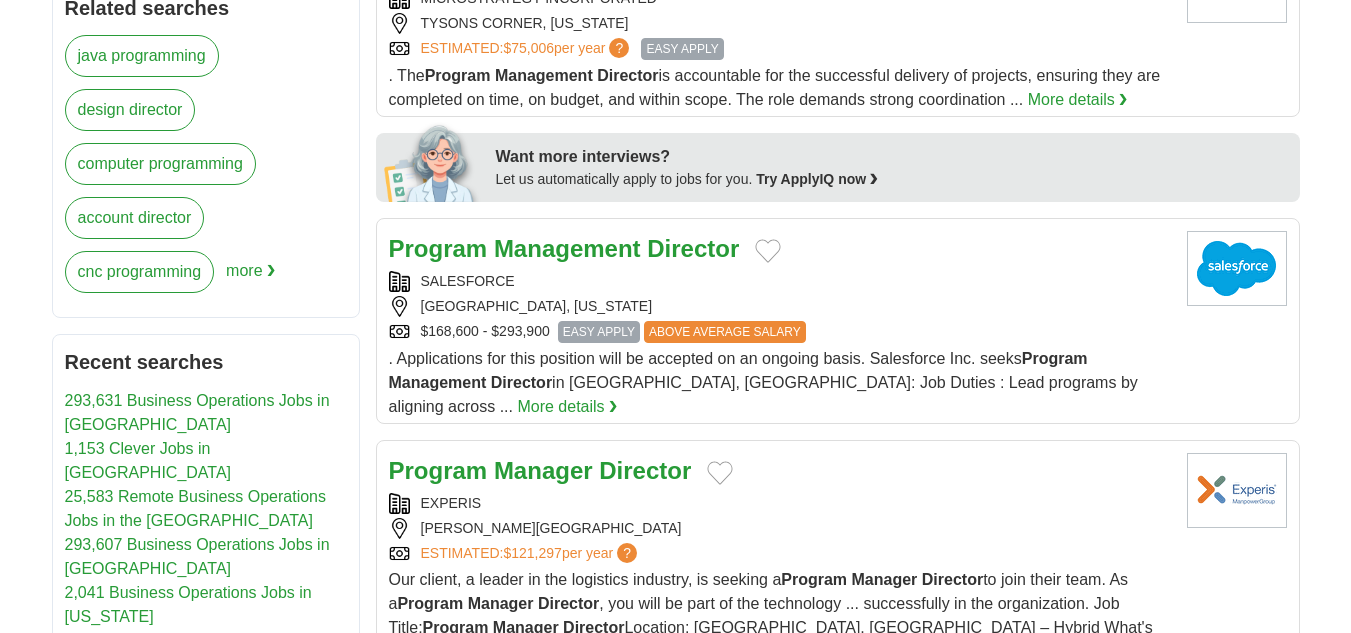 click on "Program   Management   Director" at bounding box center [564, 248] 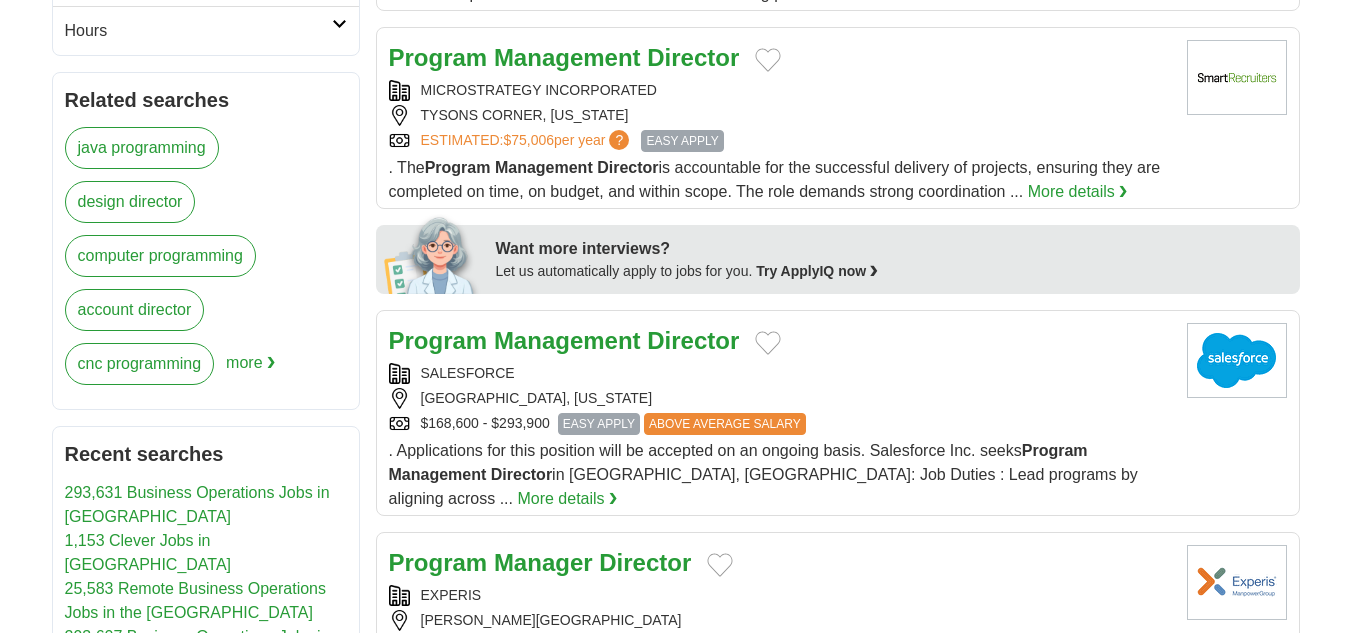 scroll, scrollTop: 796, scrollLeft: 0, axis: vertical 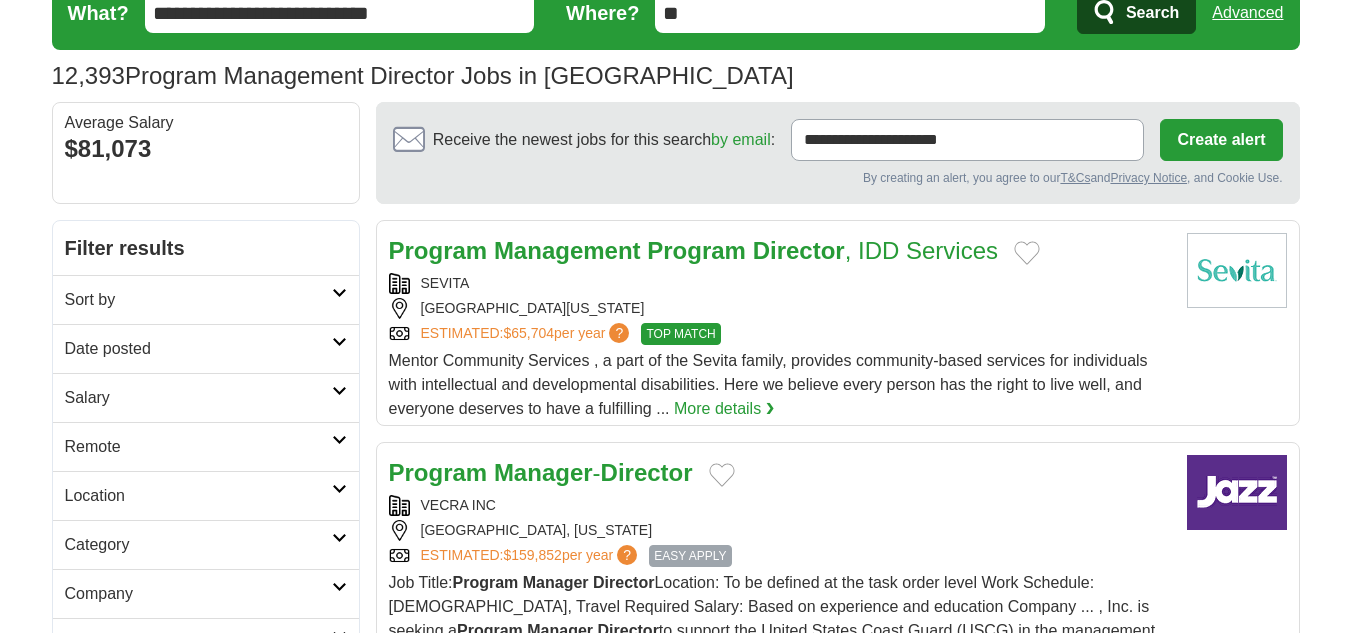 click at bounding box center (339, 440) 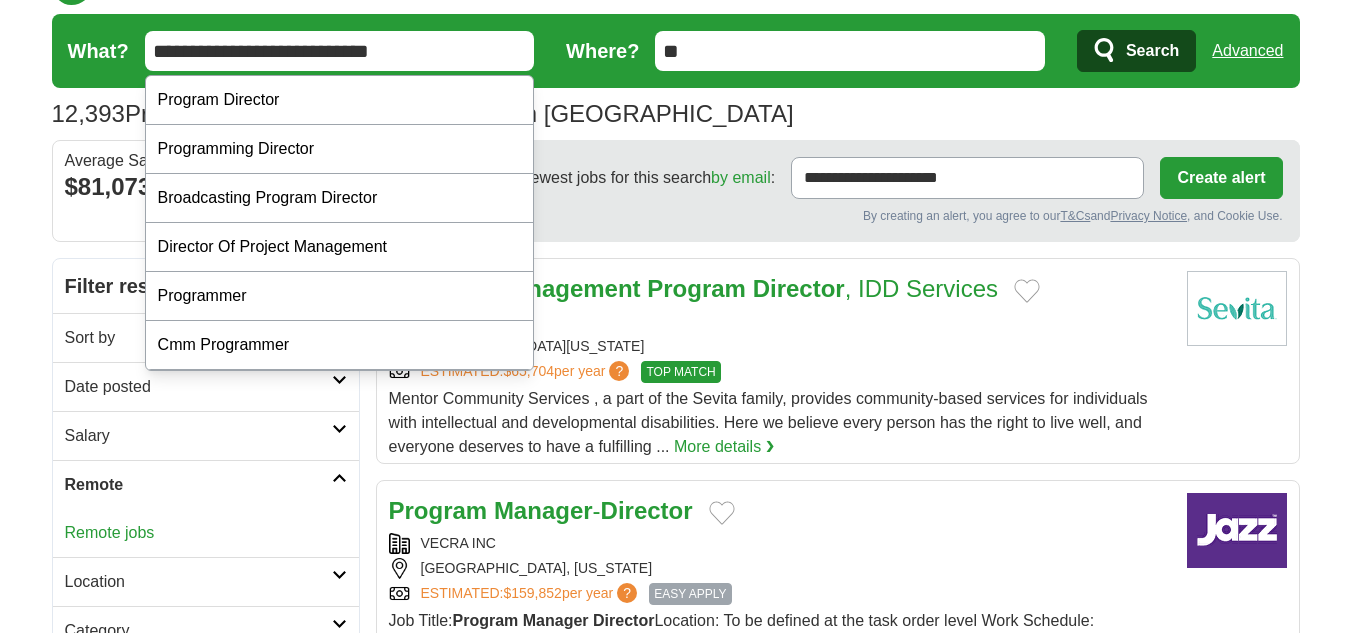 scroll, scrollTop: 0, scrollLeft: 0, axis: both 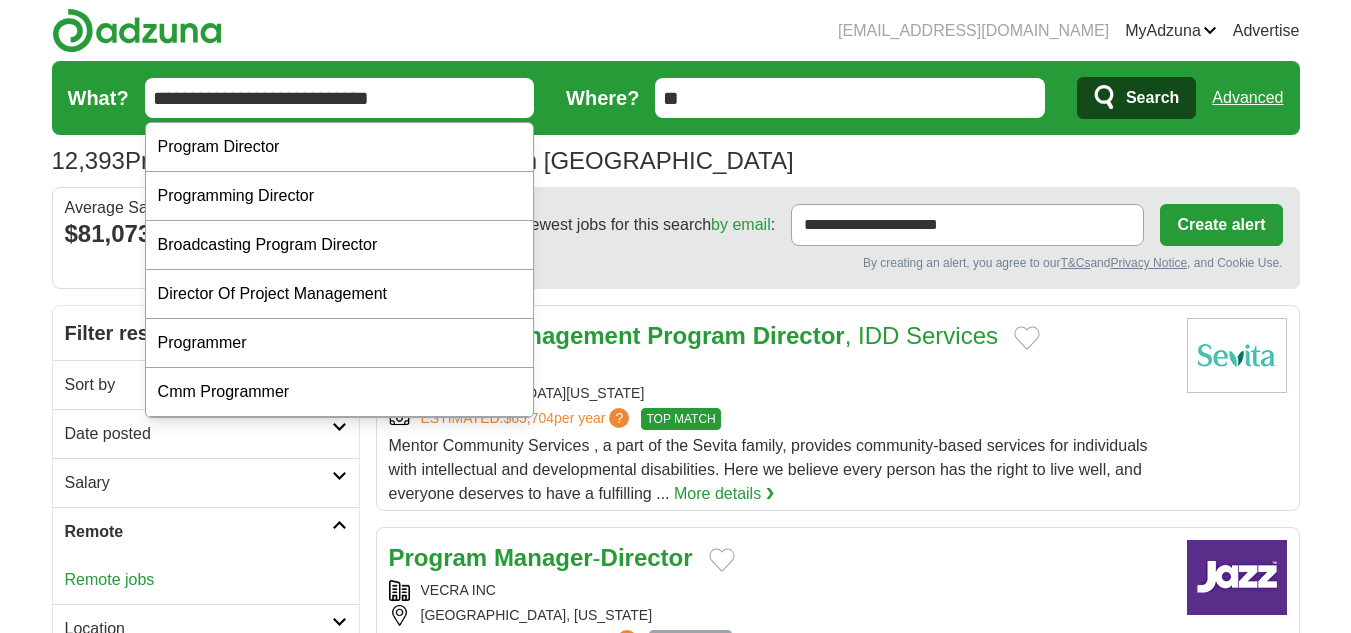 drag, startPoint x: 447, startPoint y: 16, endPoint x: 353, endPoint y: 80, distance: 113.71895 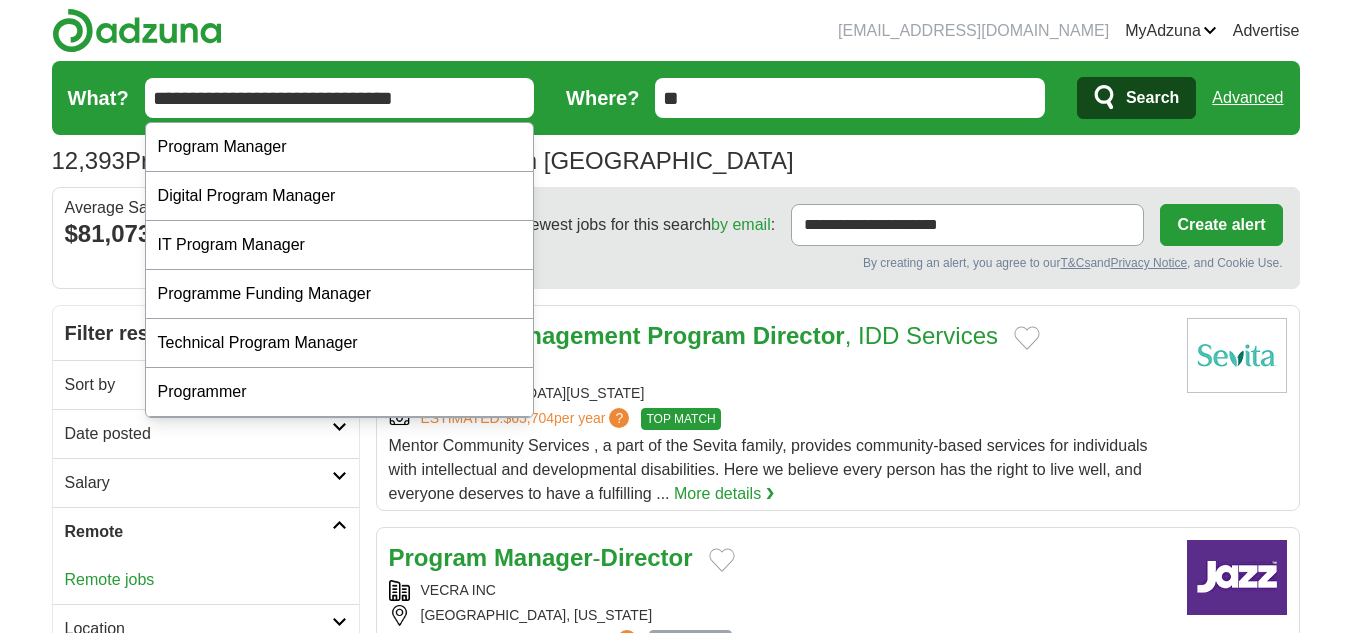 click on "**********" at bounding box center (340, 98) 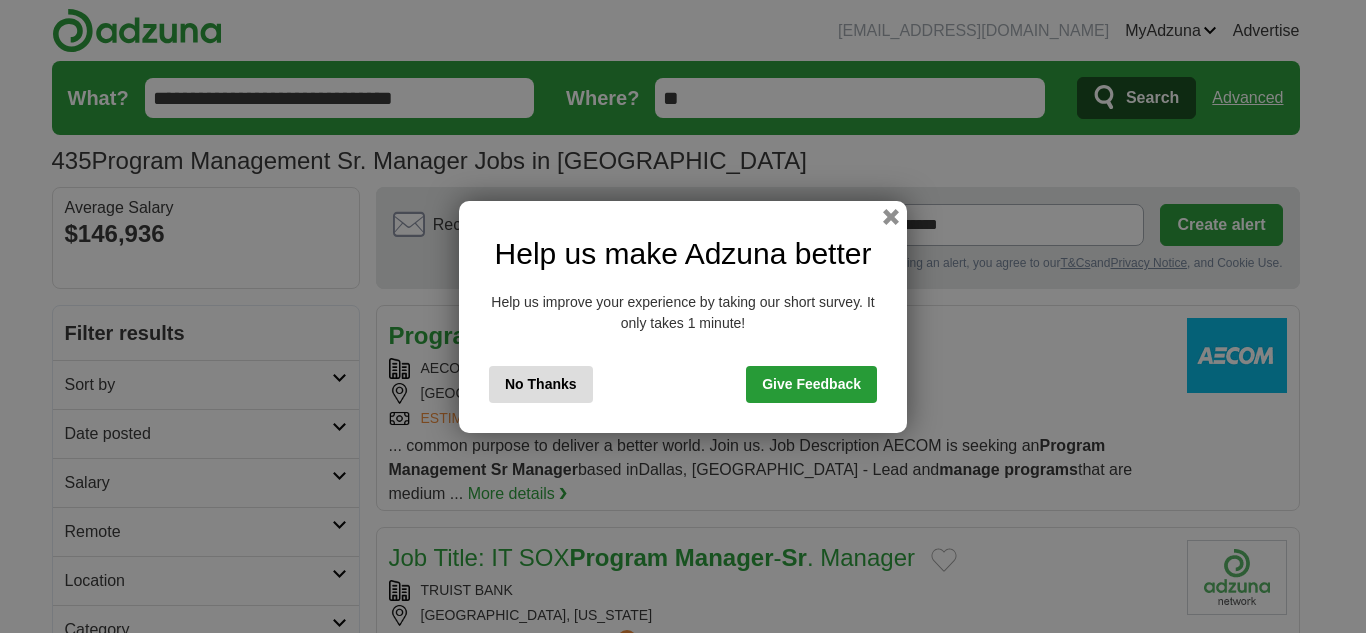 scroll, scrollTop: 0, scrollLeft: 0, axis: both 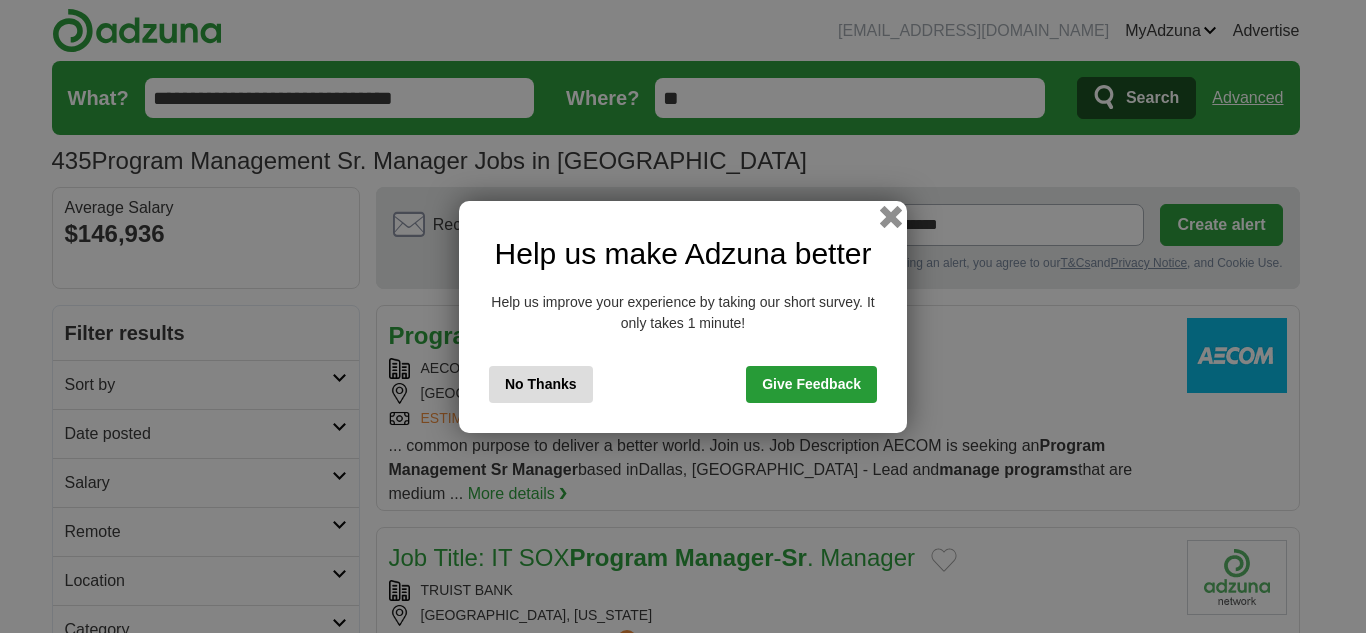 click at bounding box center [891, 216] 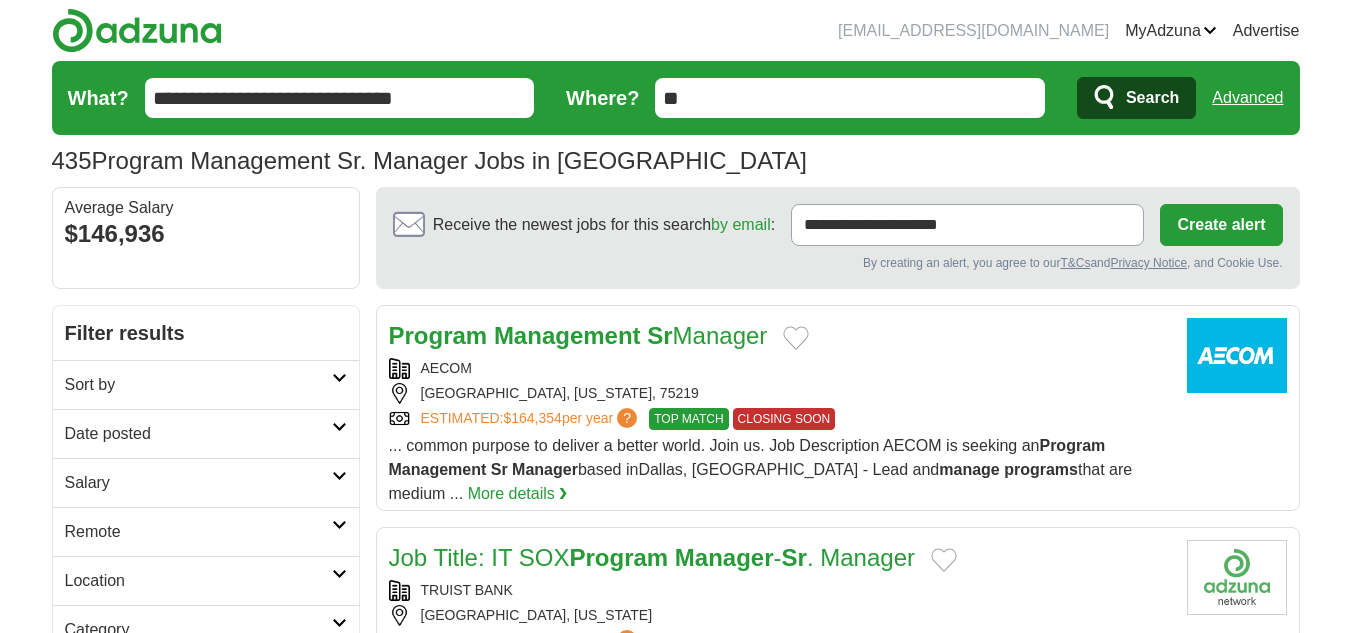 click on "**********" at bounding box center [340, 98] 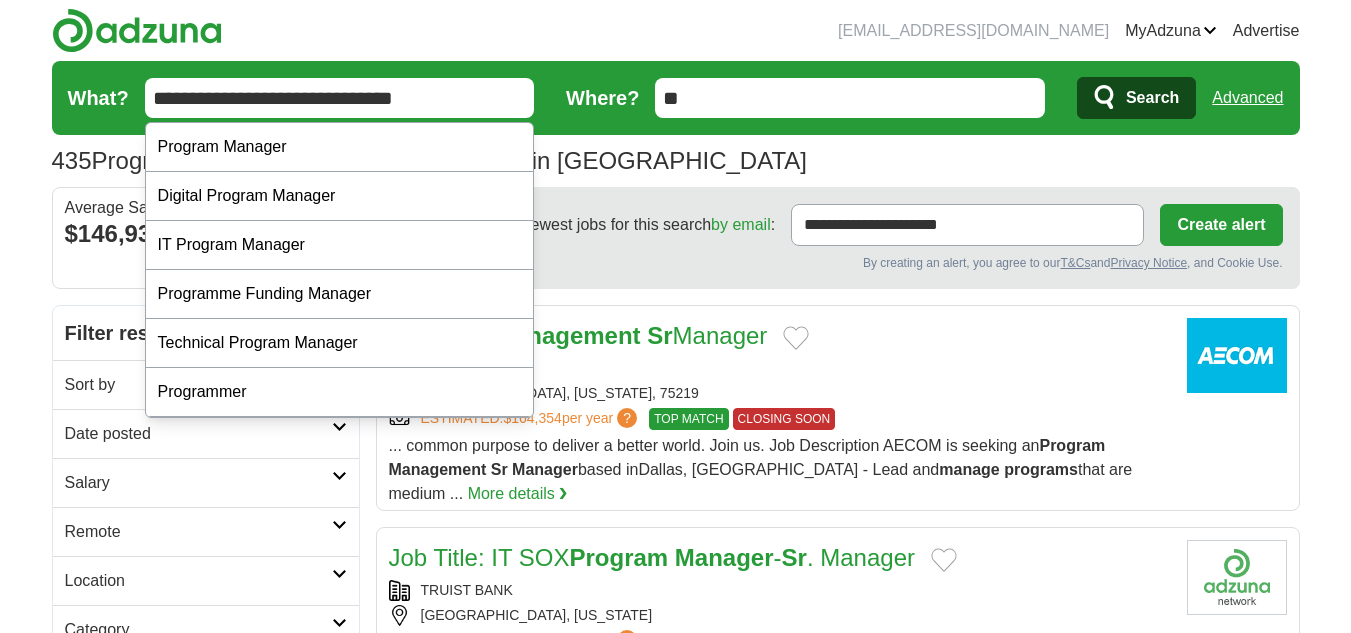 click on "**********" at bounding box center [340, 98] 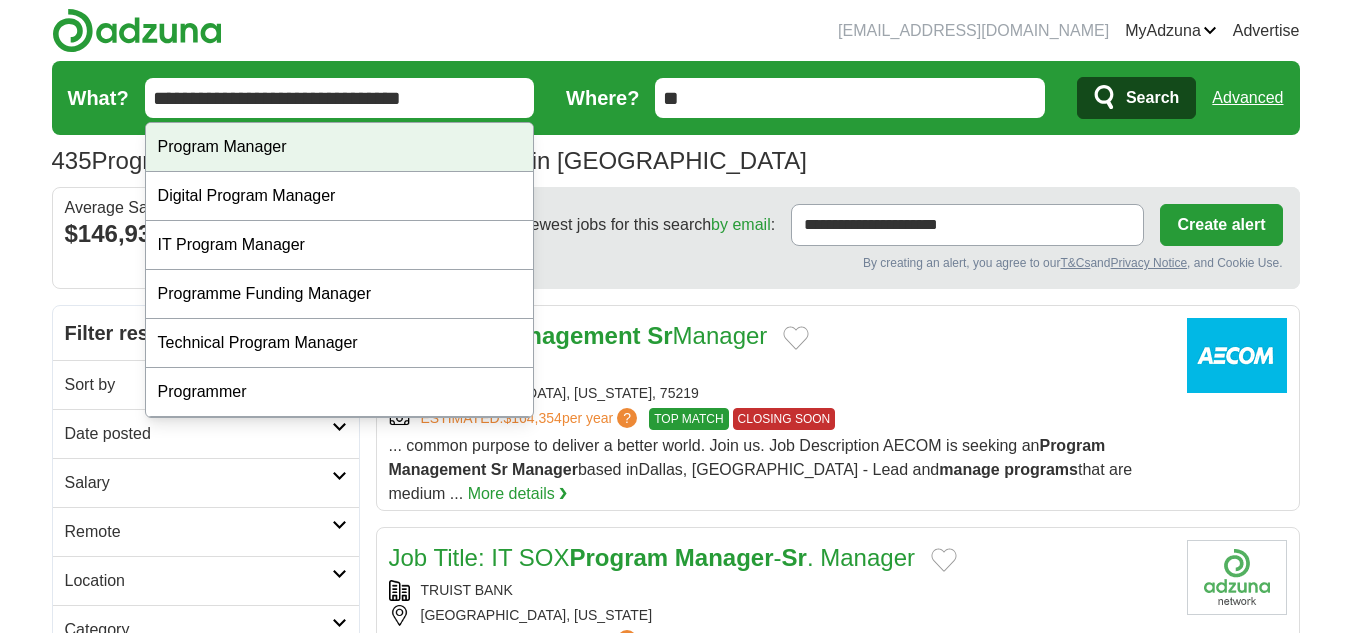 click on "Program Manager" at bounding box center (340, 147) 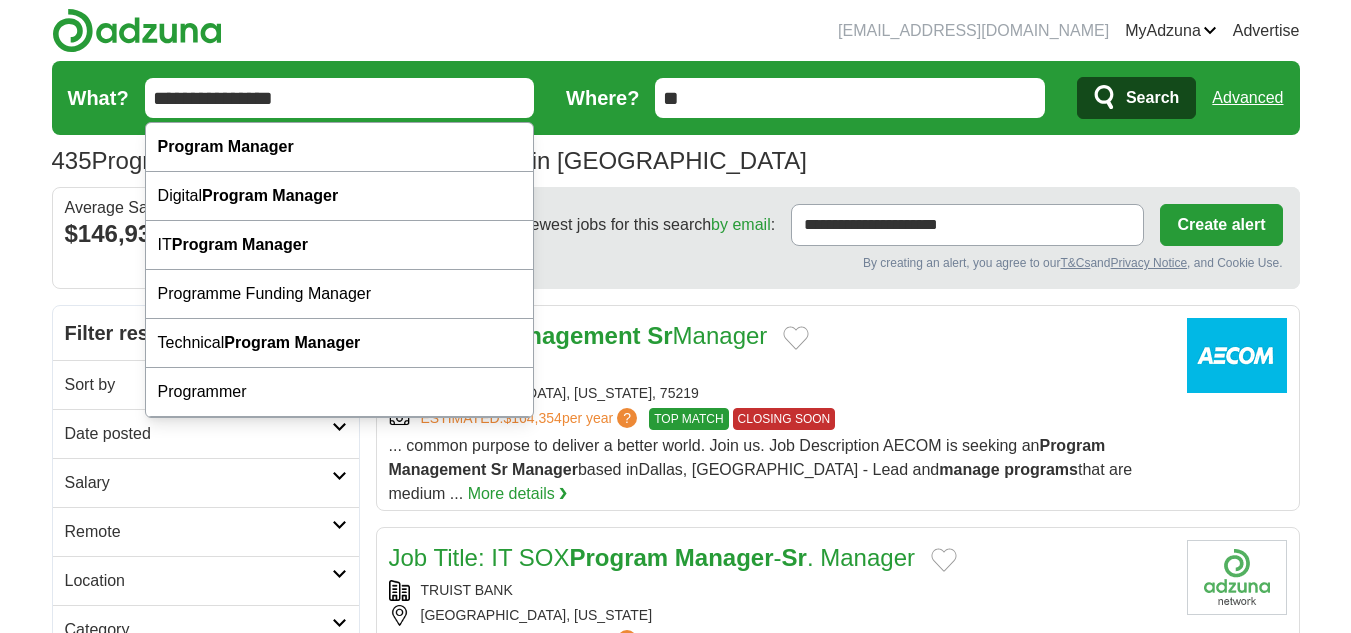 click on "**********" at bounding box center [340, 98] 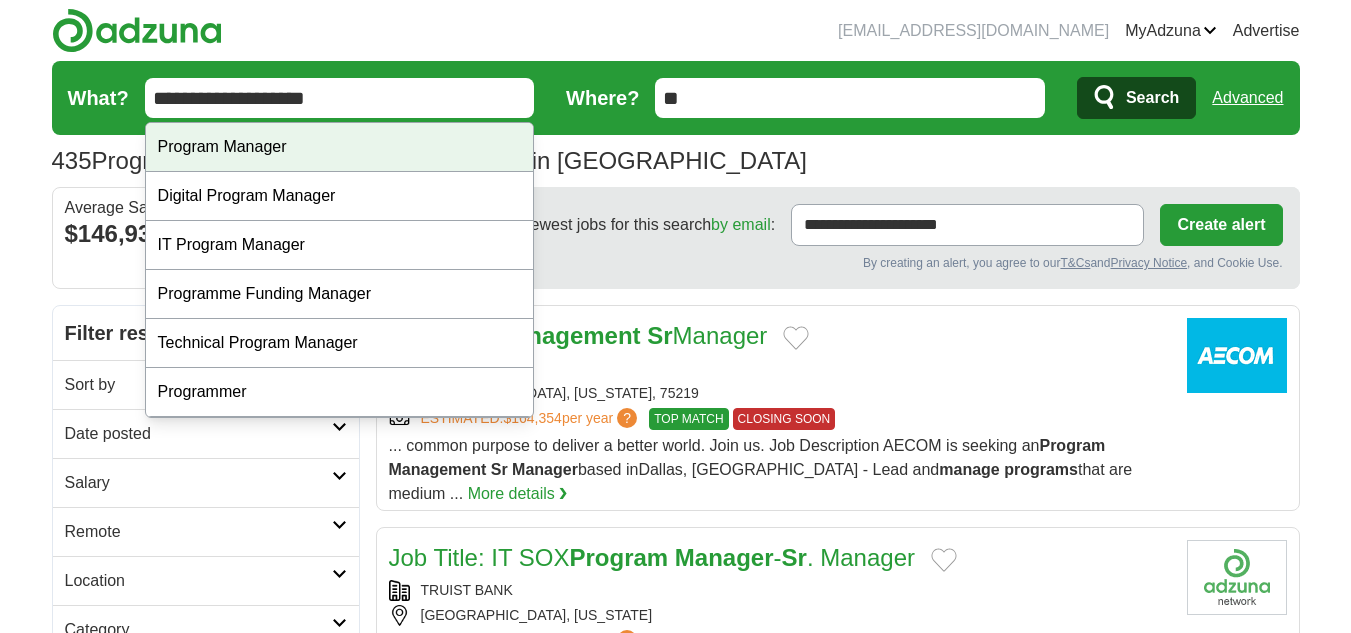 click on "Program Manager" at bounding box center [340, 147] 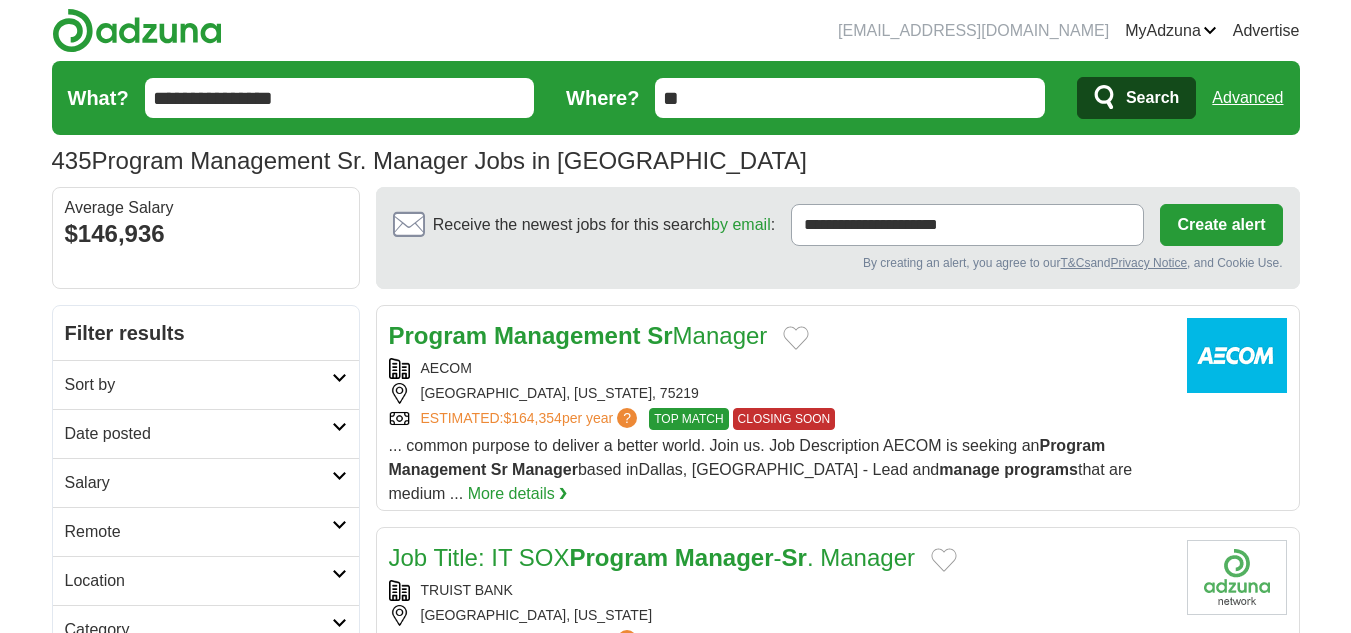 click on "Remote" at bounding box center [198, 532] 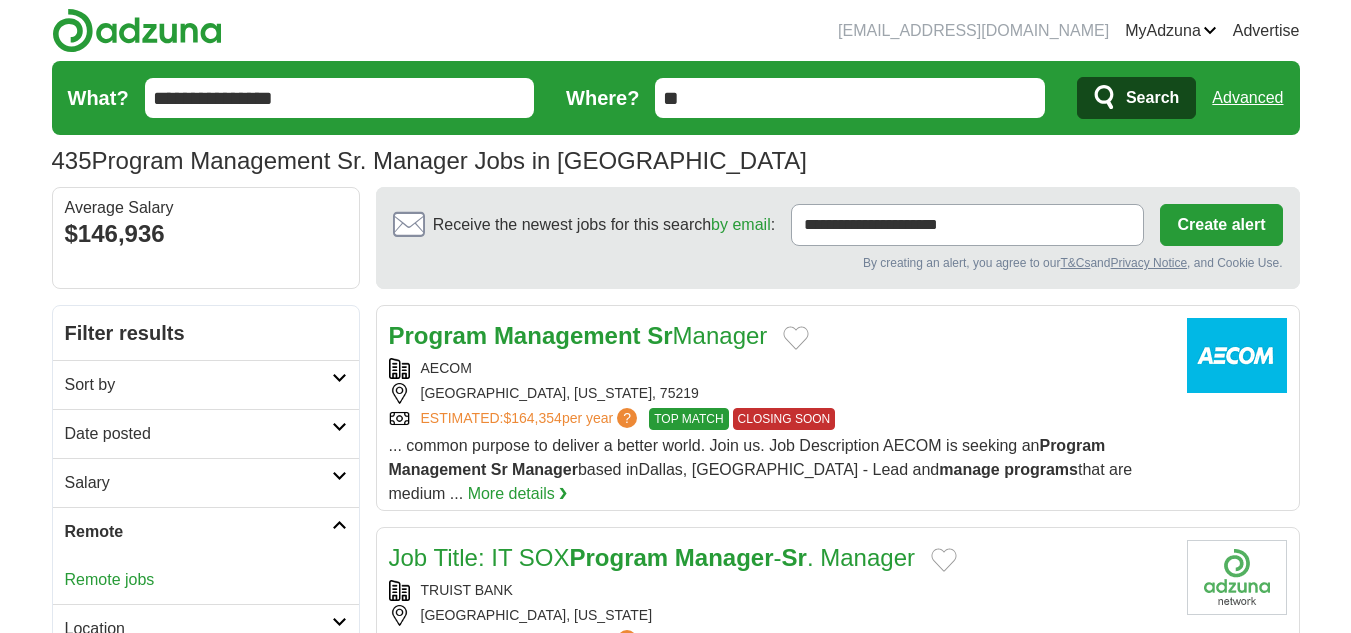 click on "Remote jobs" at bounding box center (110, 579) 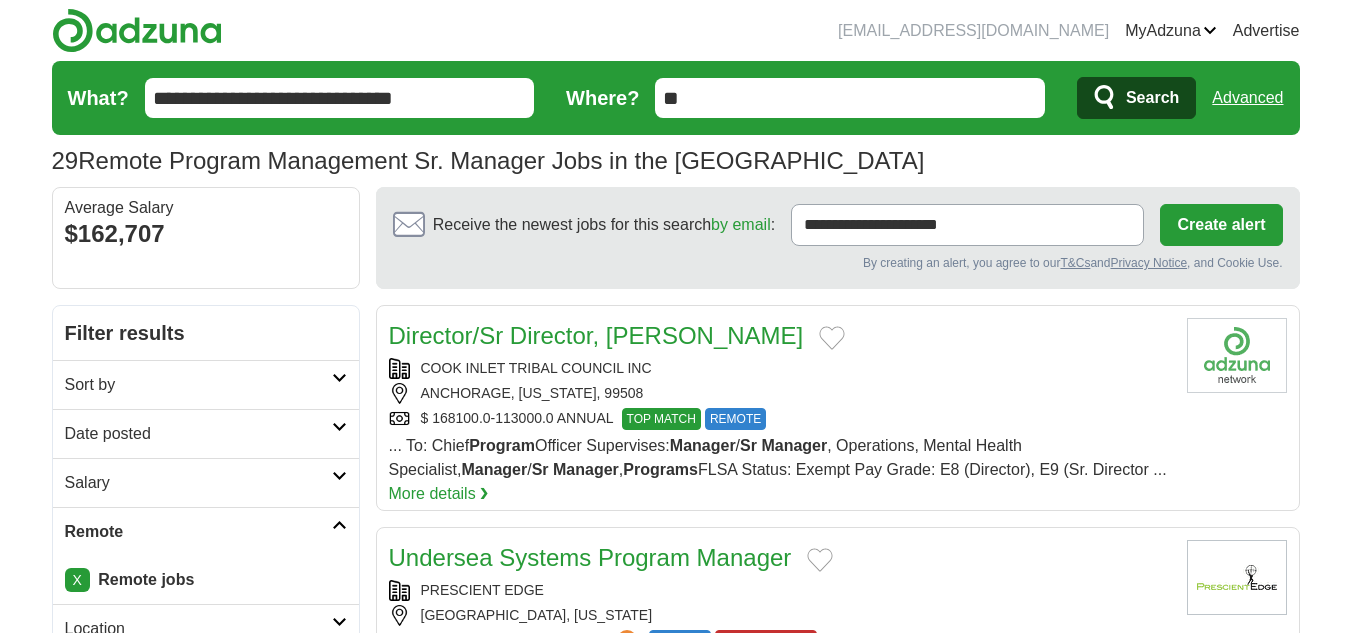 scroll, scrollTop: 0, scrollLeft: 0, axis: both 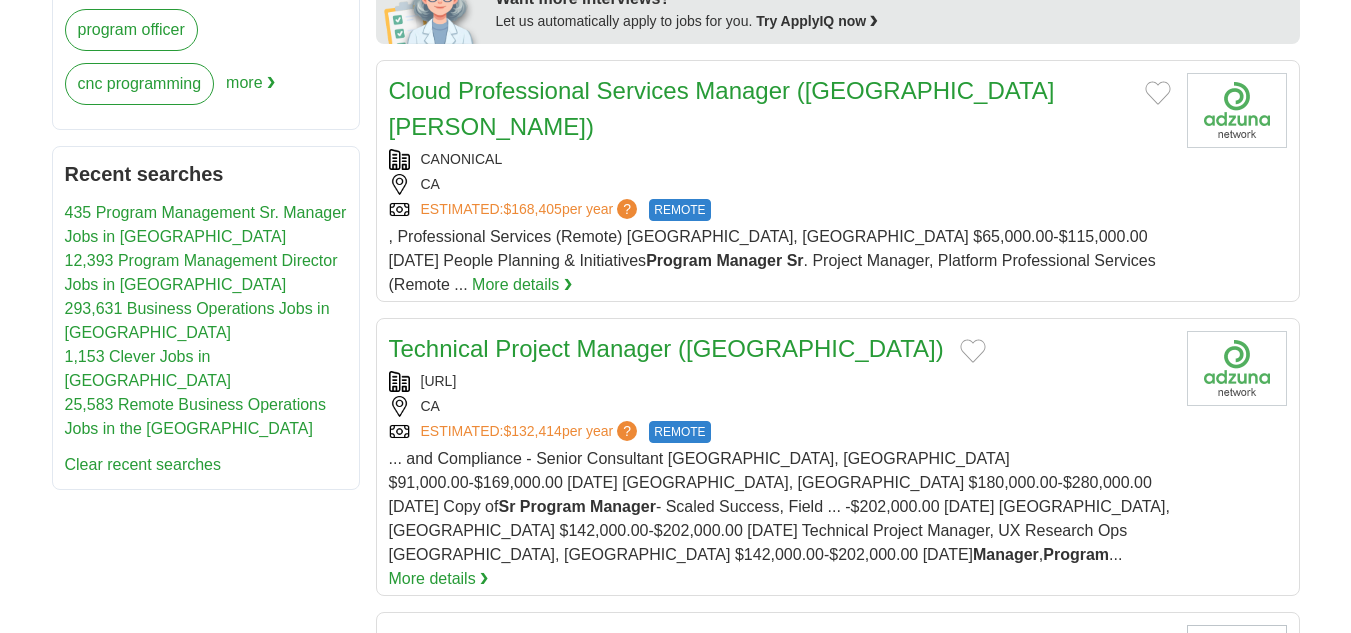 click on "Manager" at bounding box center (623, 506) 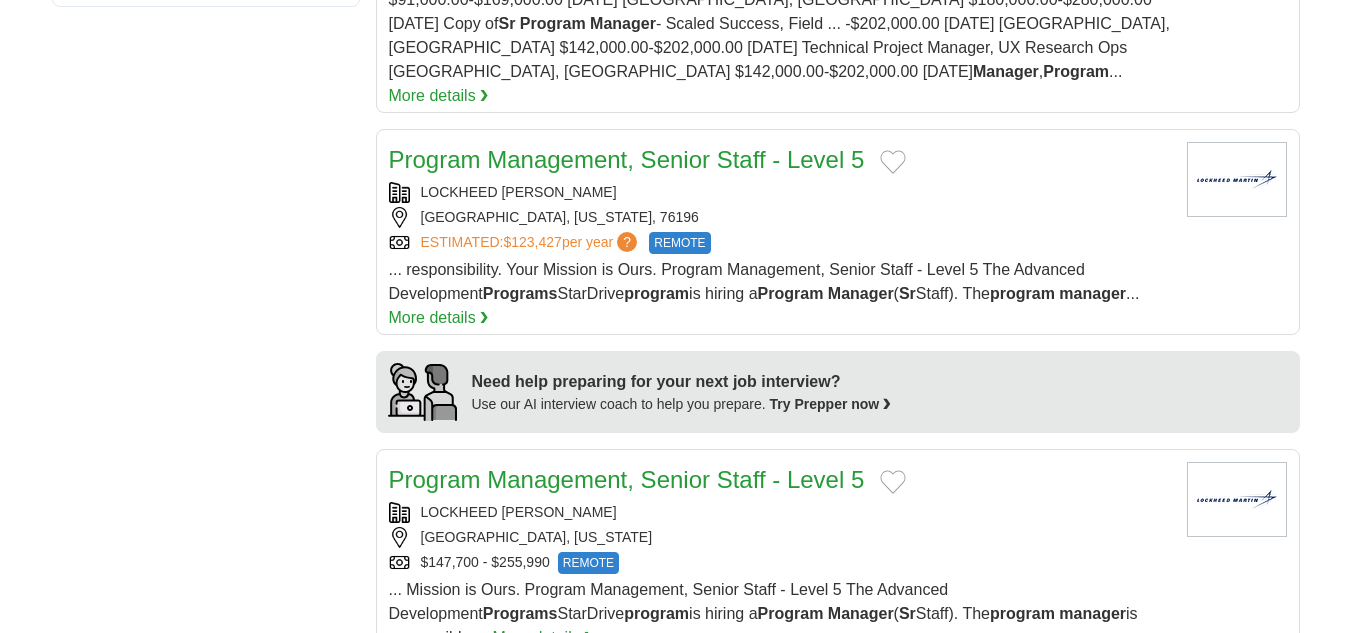 scroll, scrollTop: 1561, scrollLeft: 0, axis: vertical 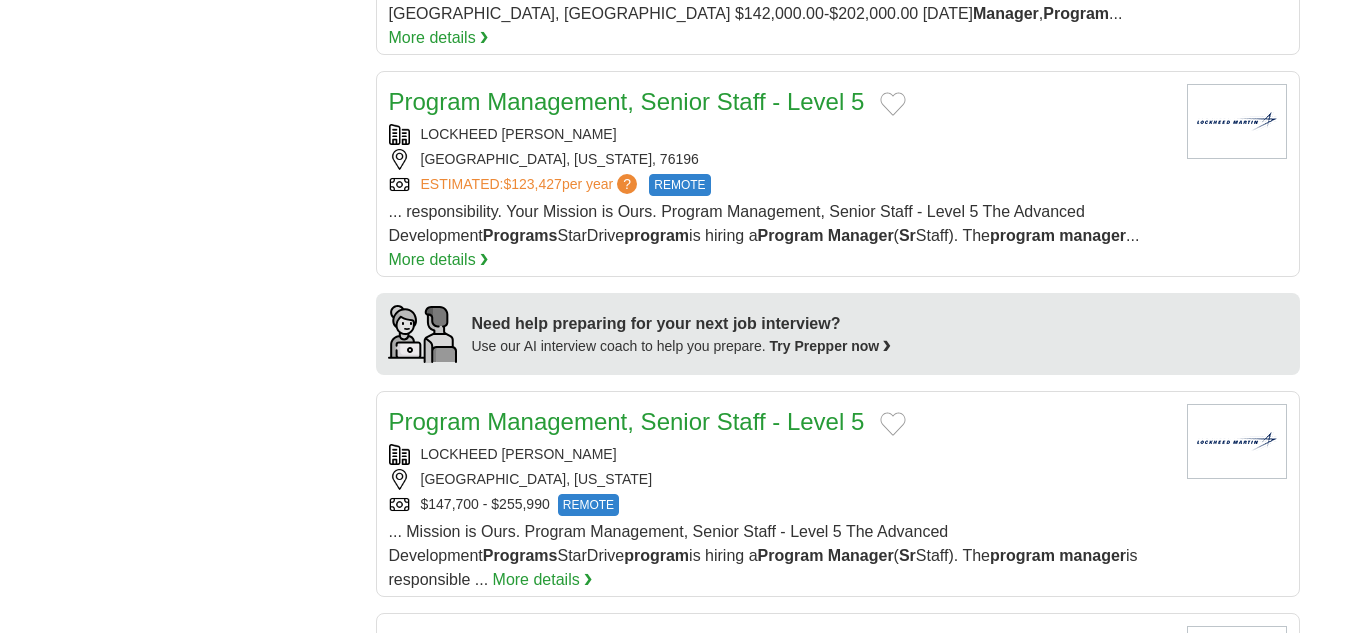 click on "[GEOGRAPHIC_DATA], [US_STATE]" at bounding box center (780, 479) 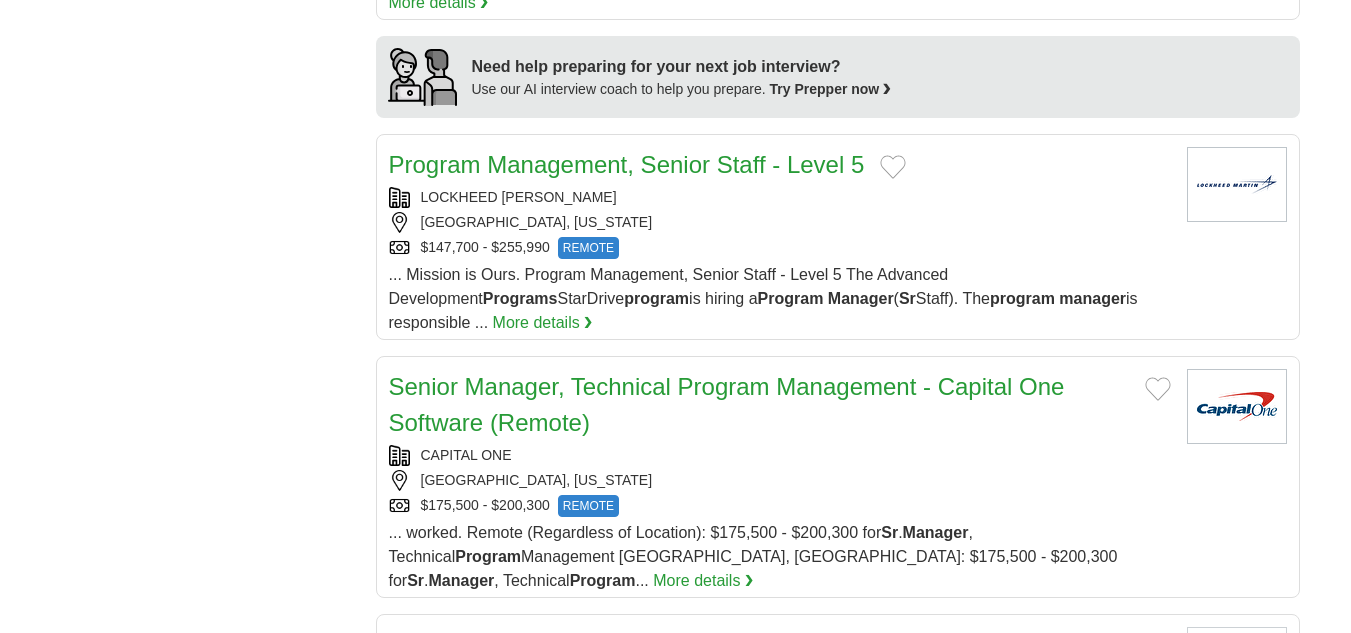 scroll, scrollTop: 1826, scrollLeft: 0, axis: vertical 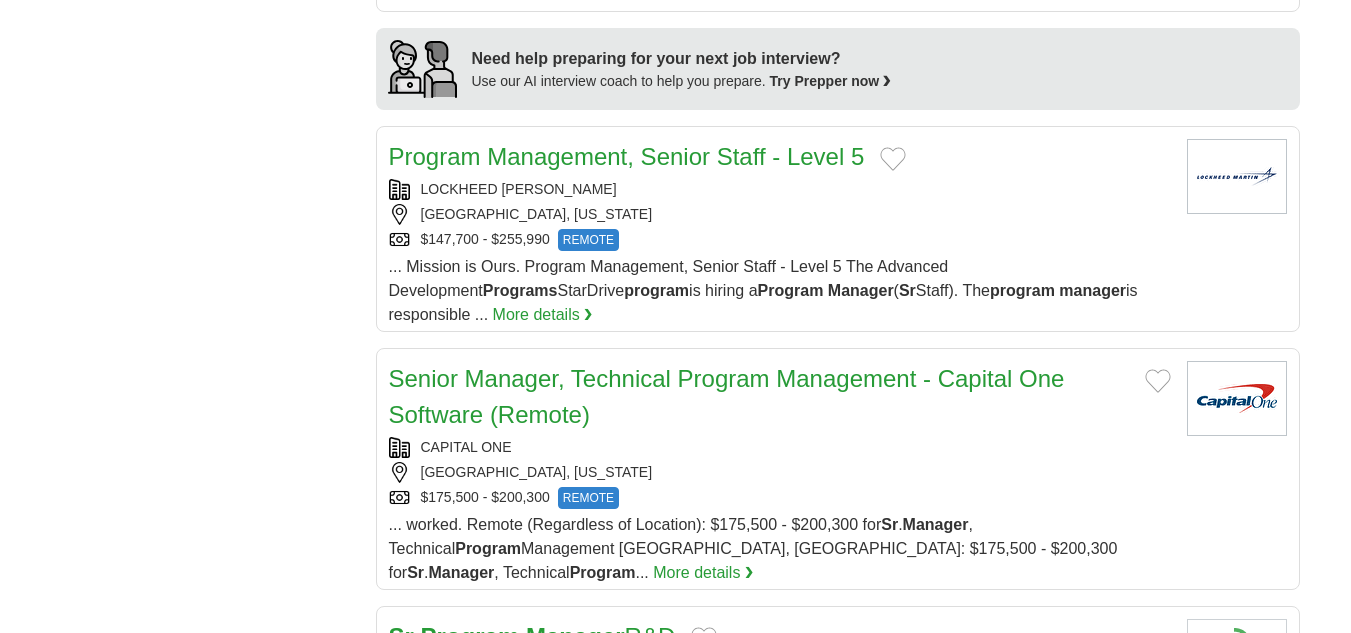 click on "CAPITAL ONE" at bounding box center (780, 447) 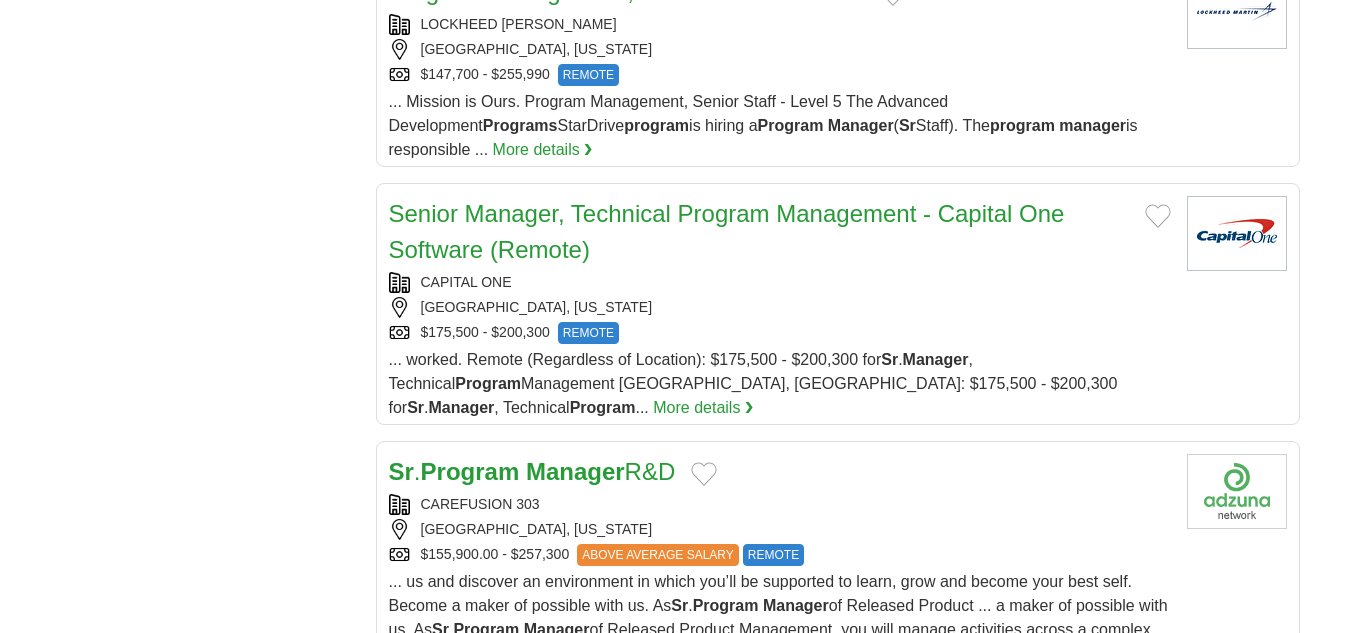 scroll, scrollTop: 2000, scrollLeft: 0, axis: vertical 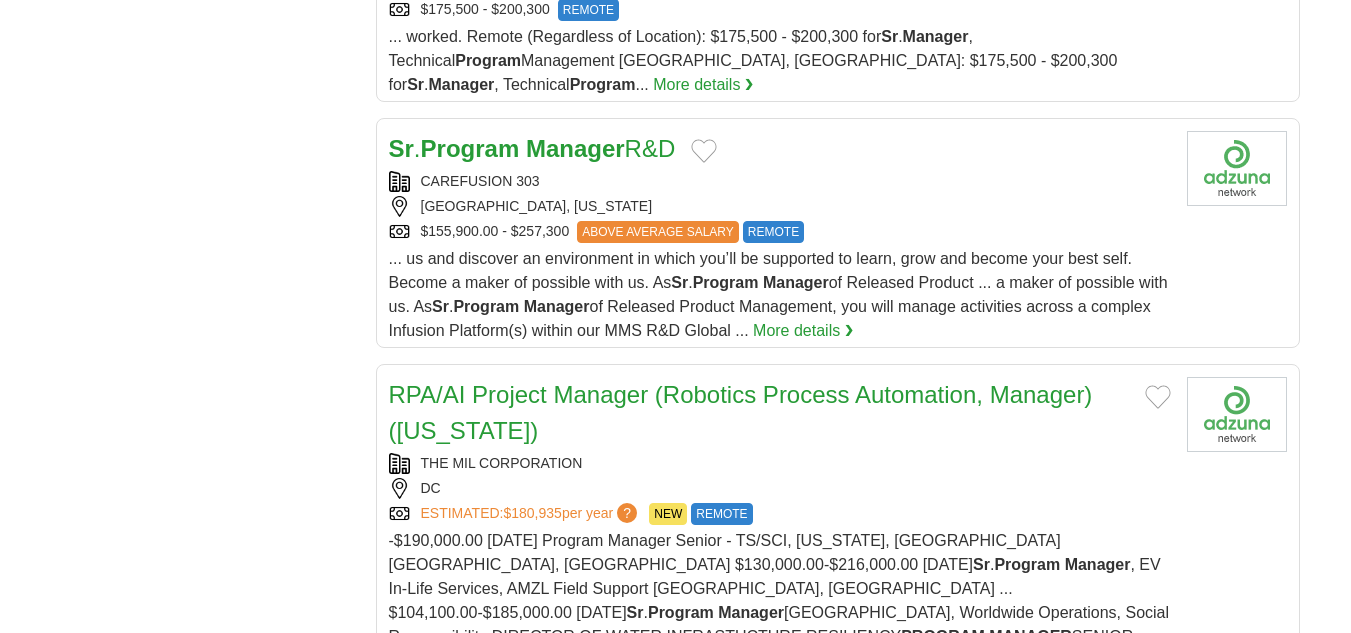 click on "More details ❯" at bounding box center [803, 331] 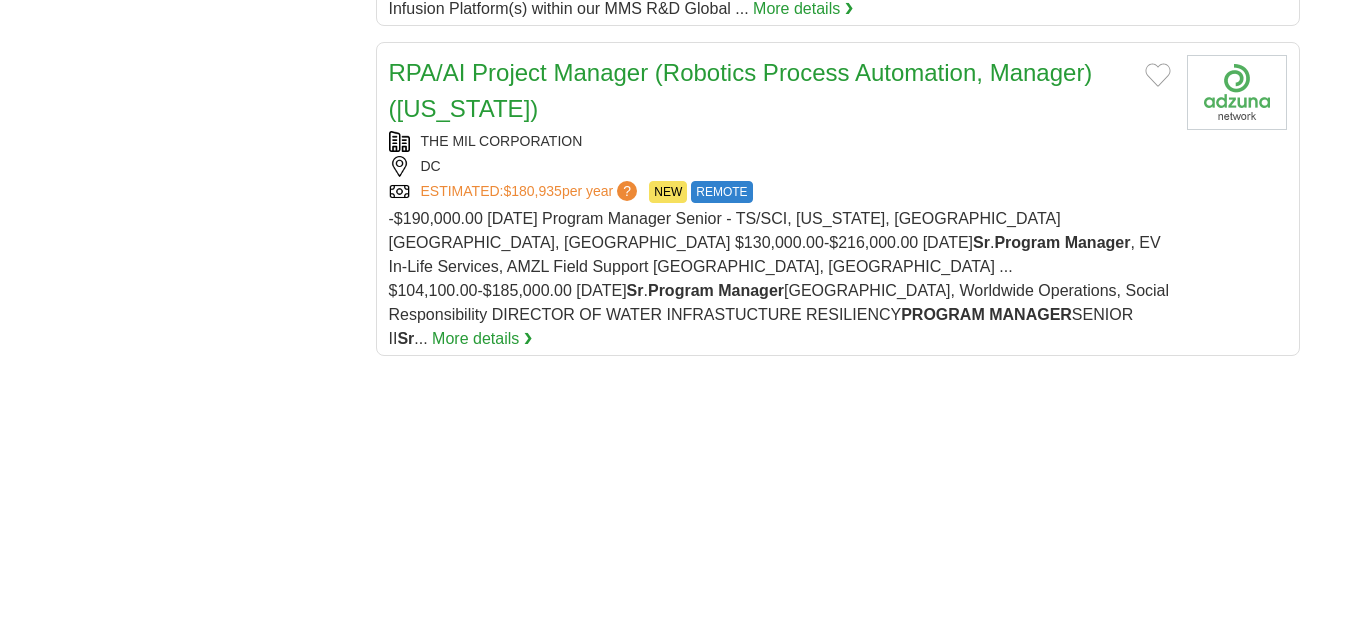 scroll, scrollTop: 2702, scrollLeft: 0, axis: vertical 